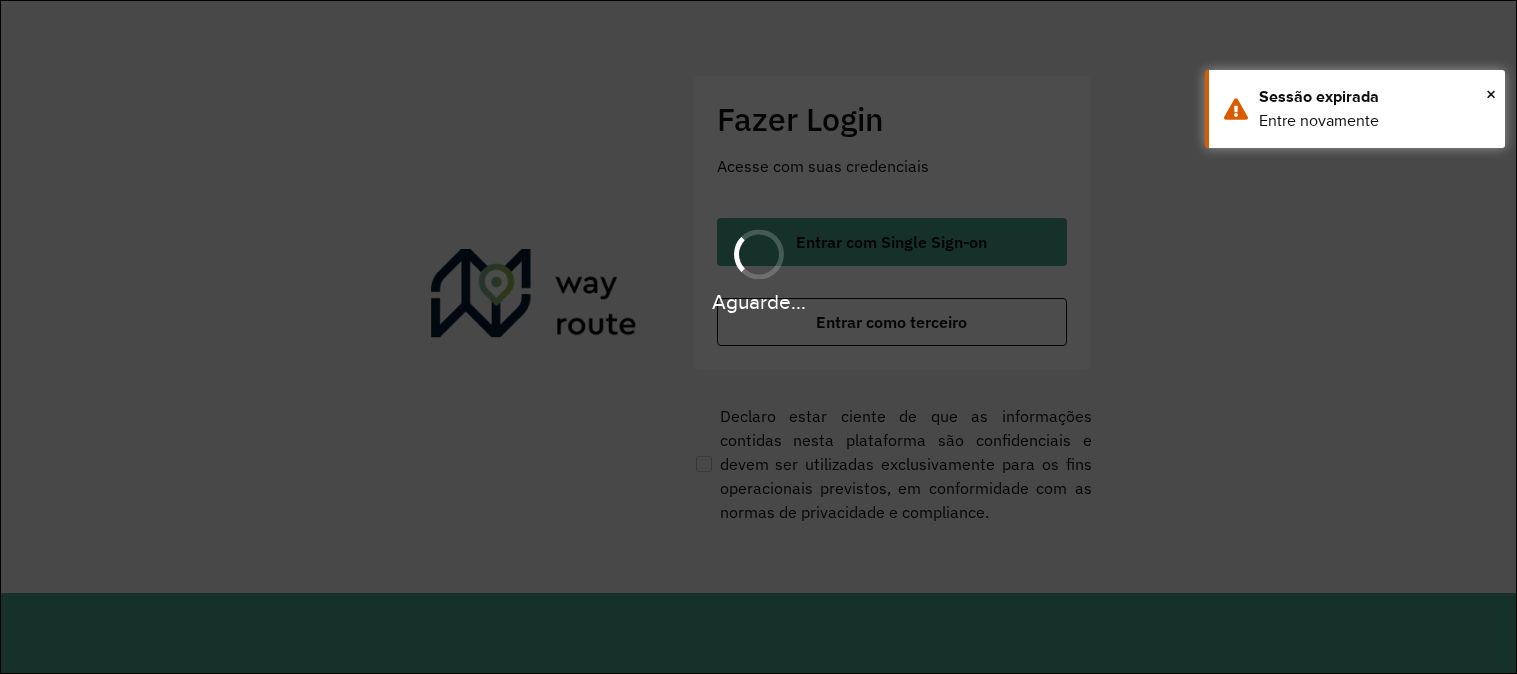 scroll, scrollTop: 0, scrollLeft: 0, axis: both 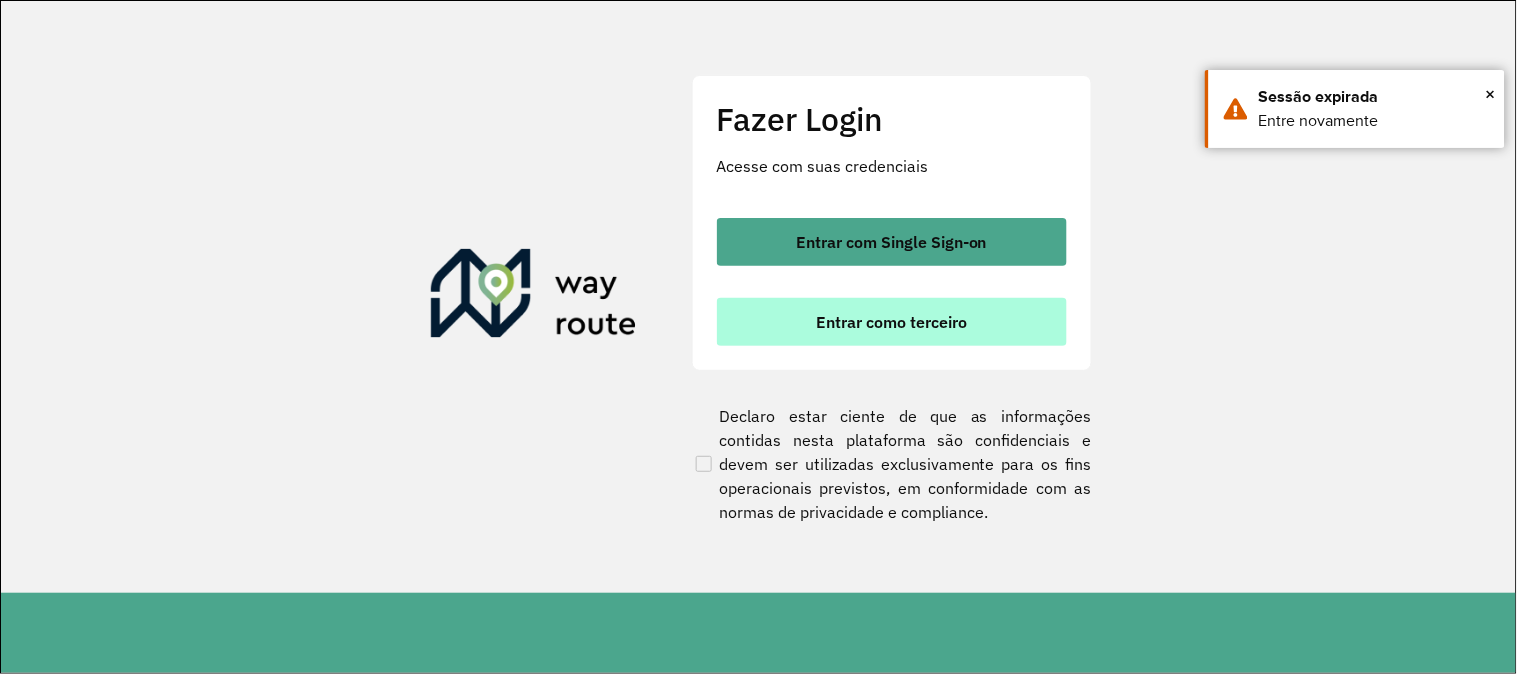 click on "Entrar como terceiro" at bounding box center (891, 322) 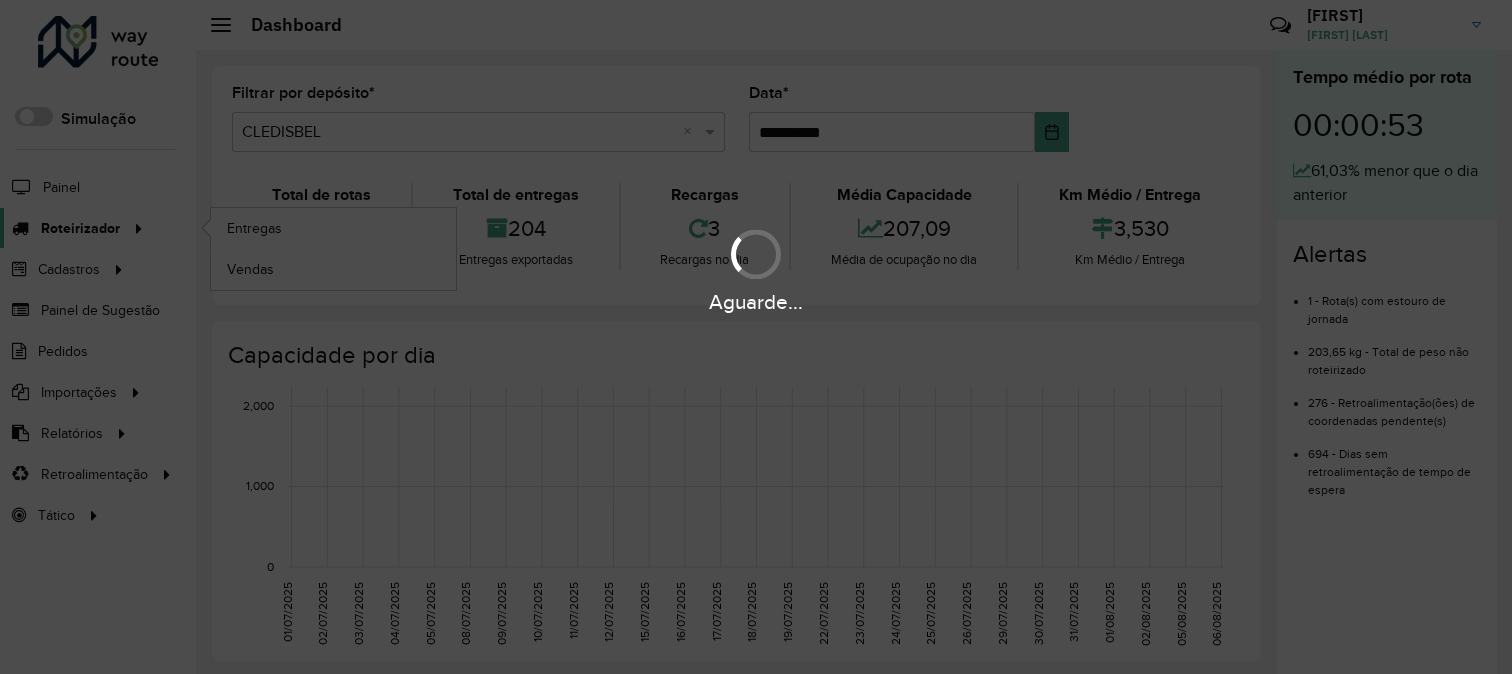 scroll, scrollTop: 0, scrollLeft: 0, axis: both 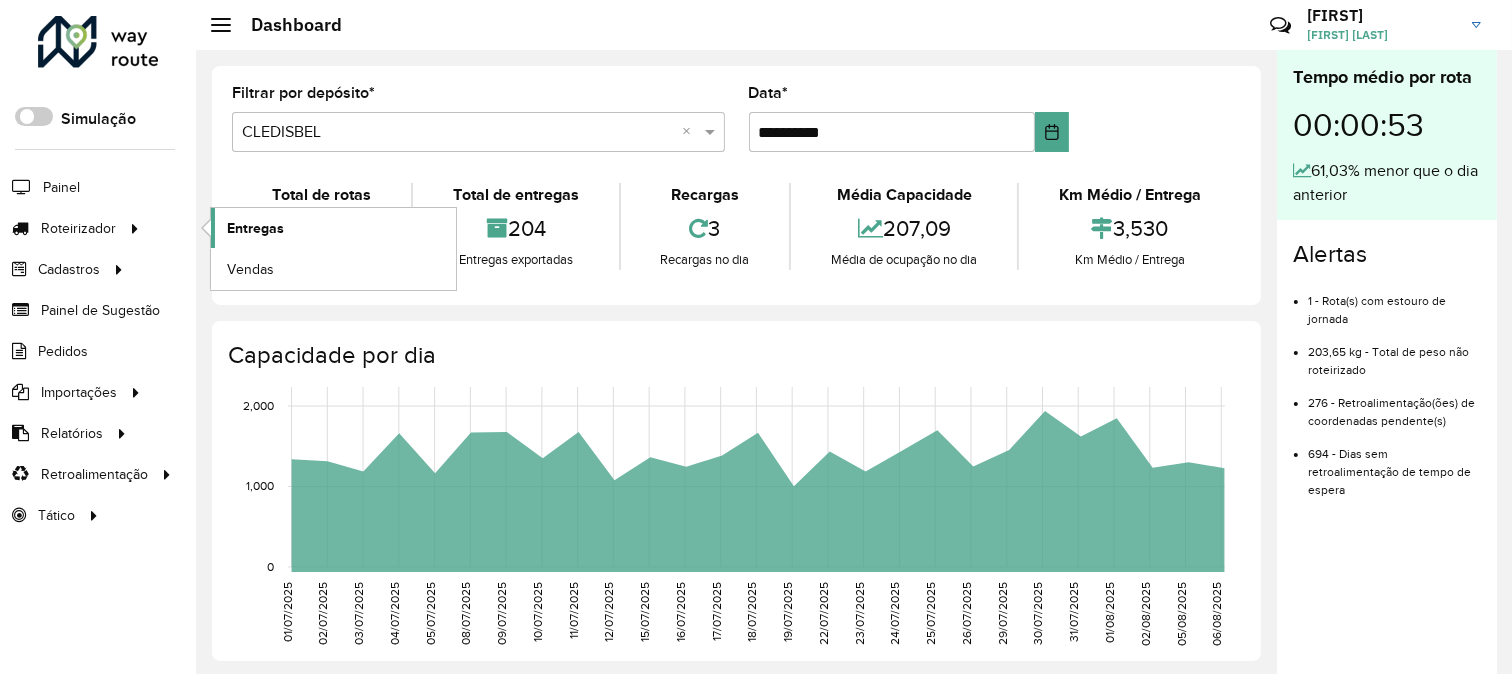 click on "Entregas" 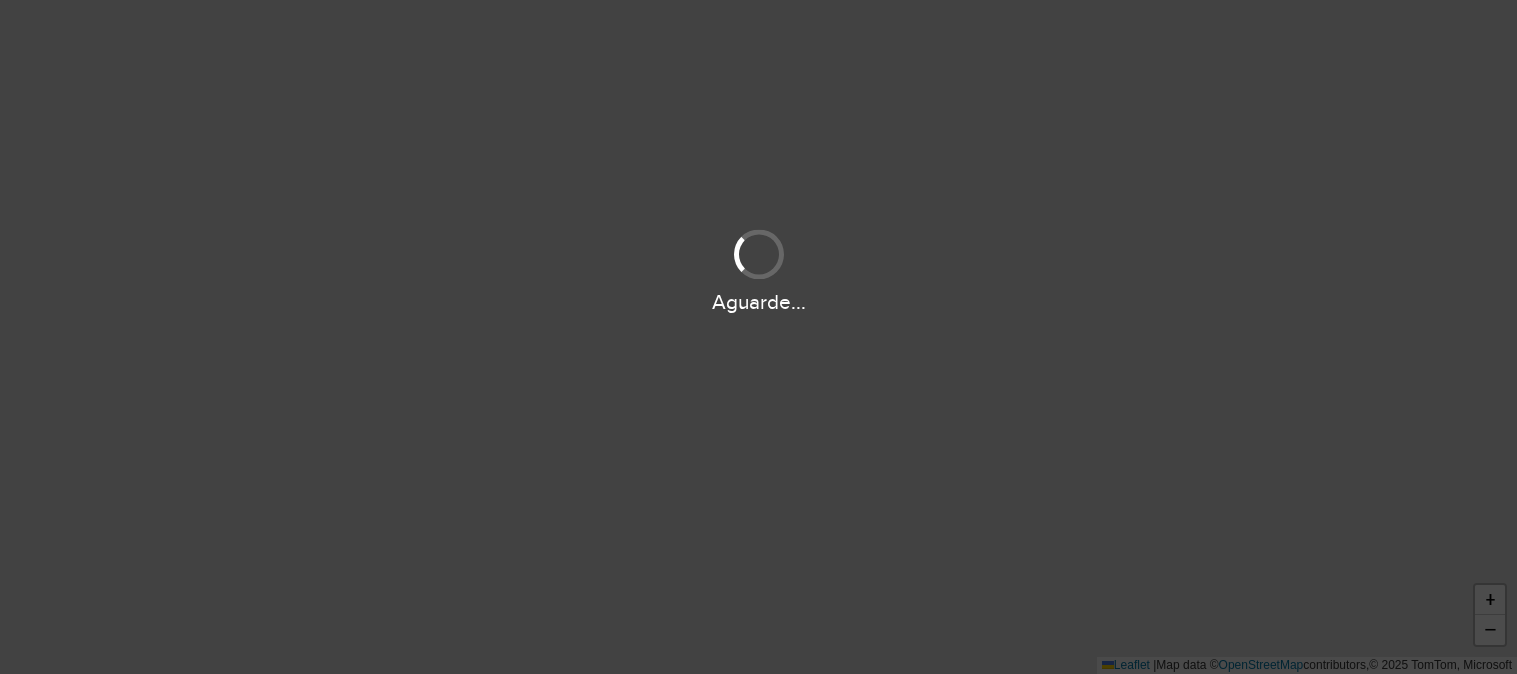 scroll, scrollTop: 0, scrollLeft: 0, axis: both 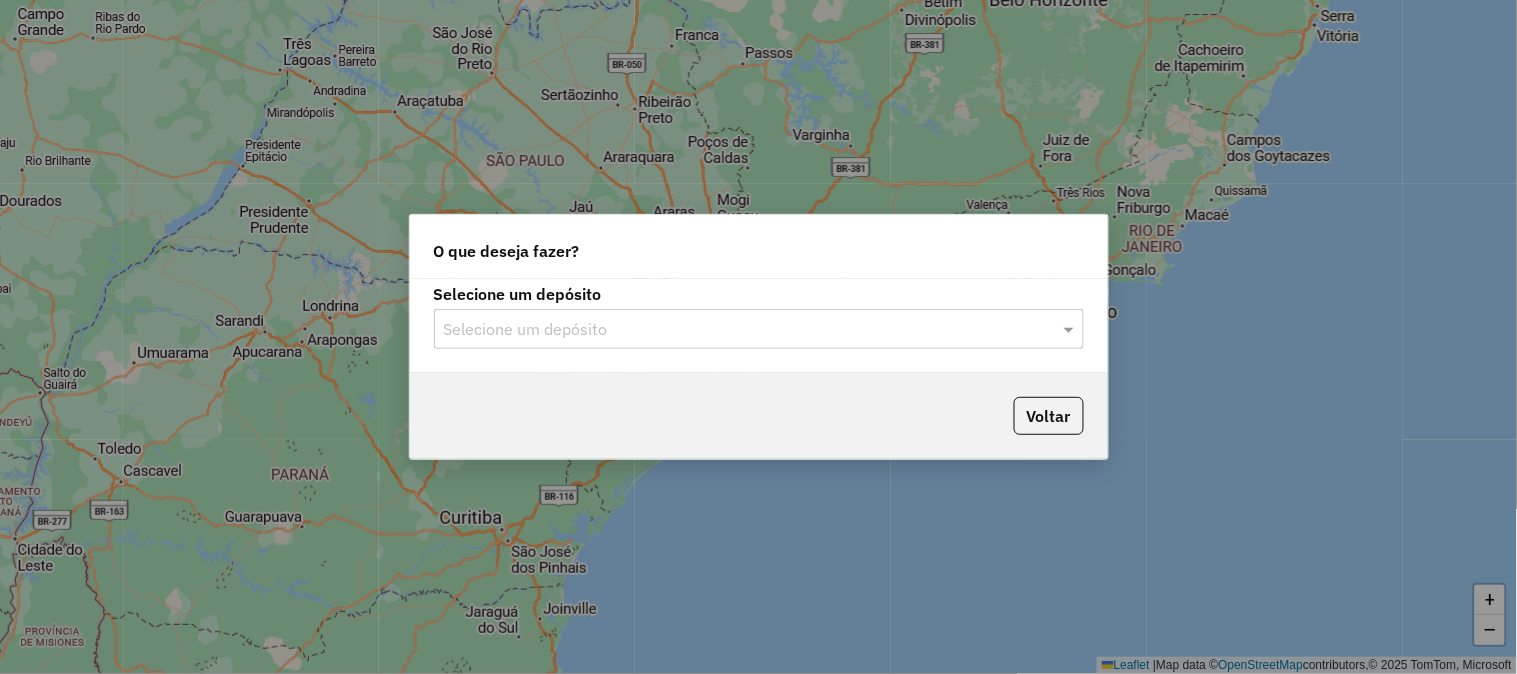 click 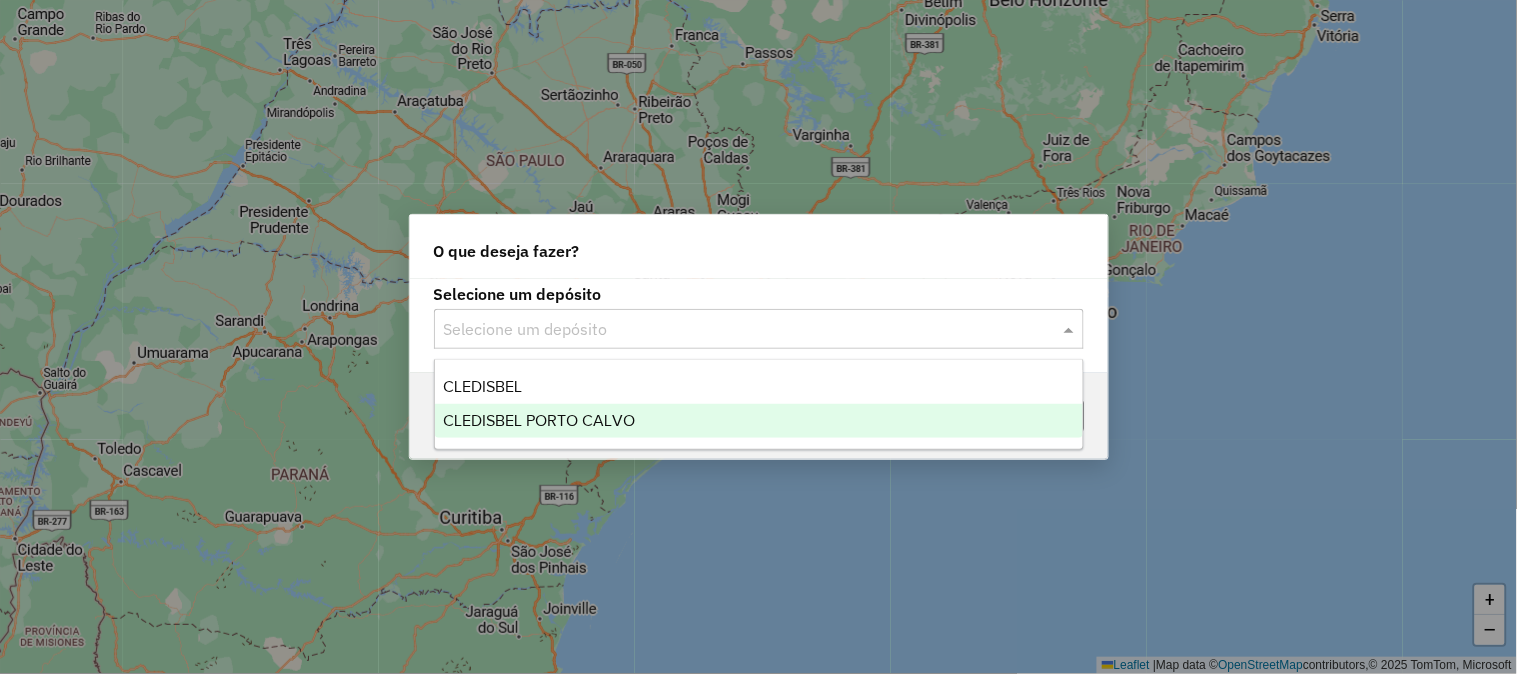 click on "CLEDISBEL PORTO CALVO" at bounding box center [539, 420] 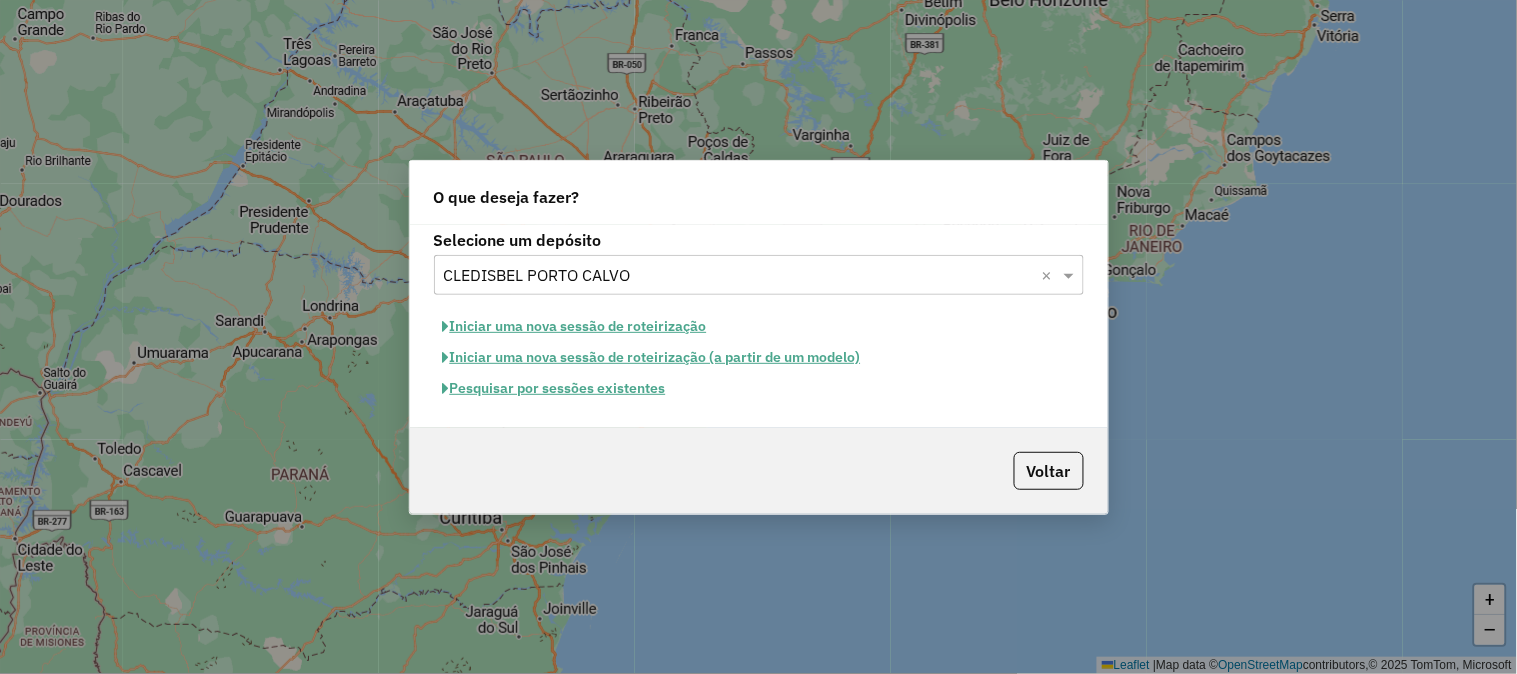 click on "Pesquisar por sessões existentes" 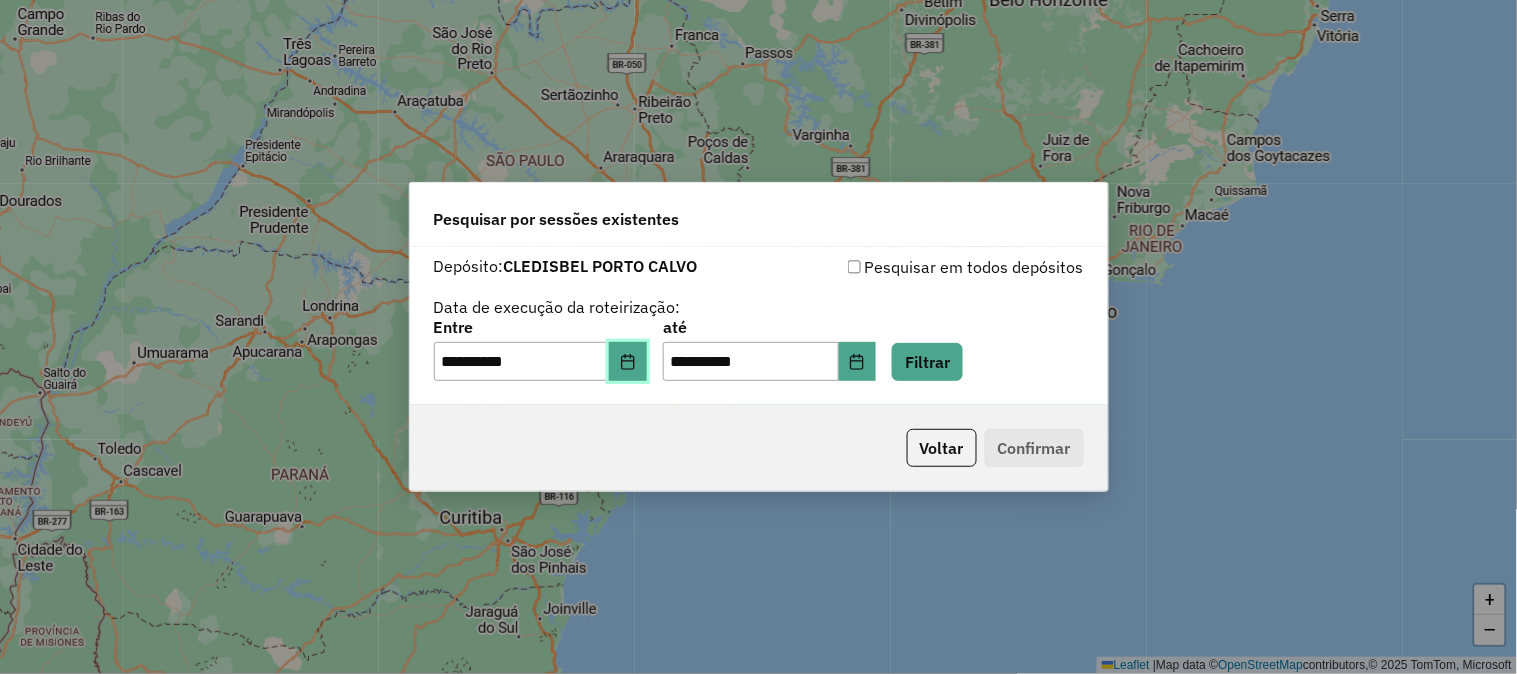 click at bounding box center [628, 362] 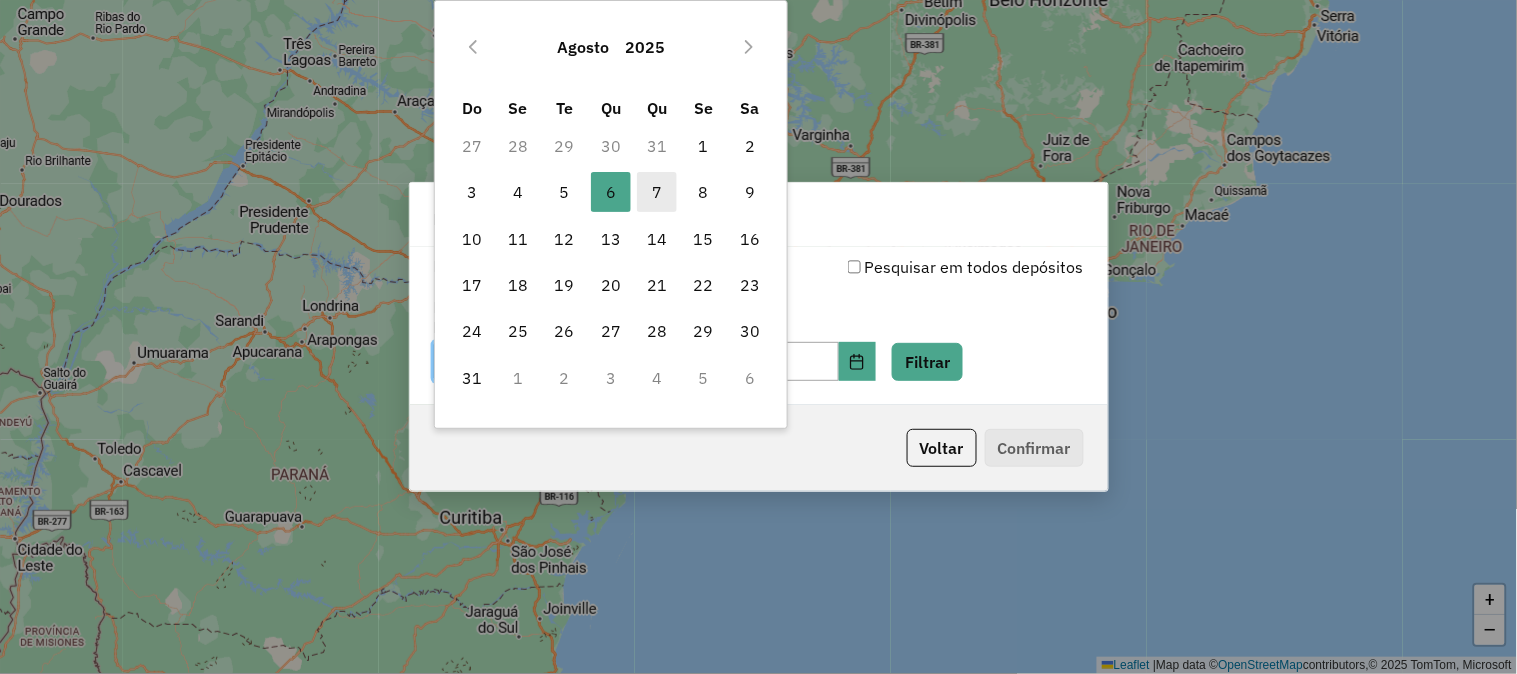 click on "7" at bounding box center [657, 192] 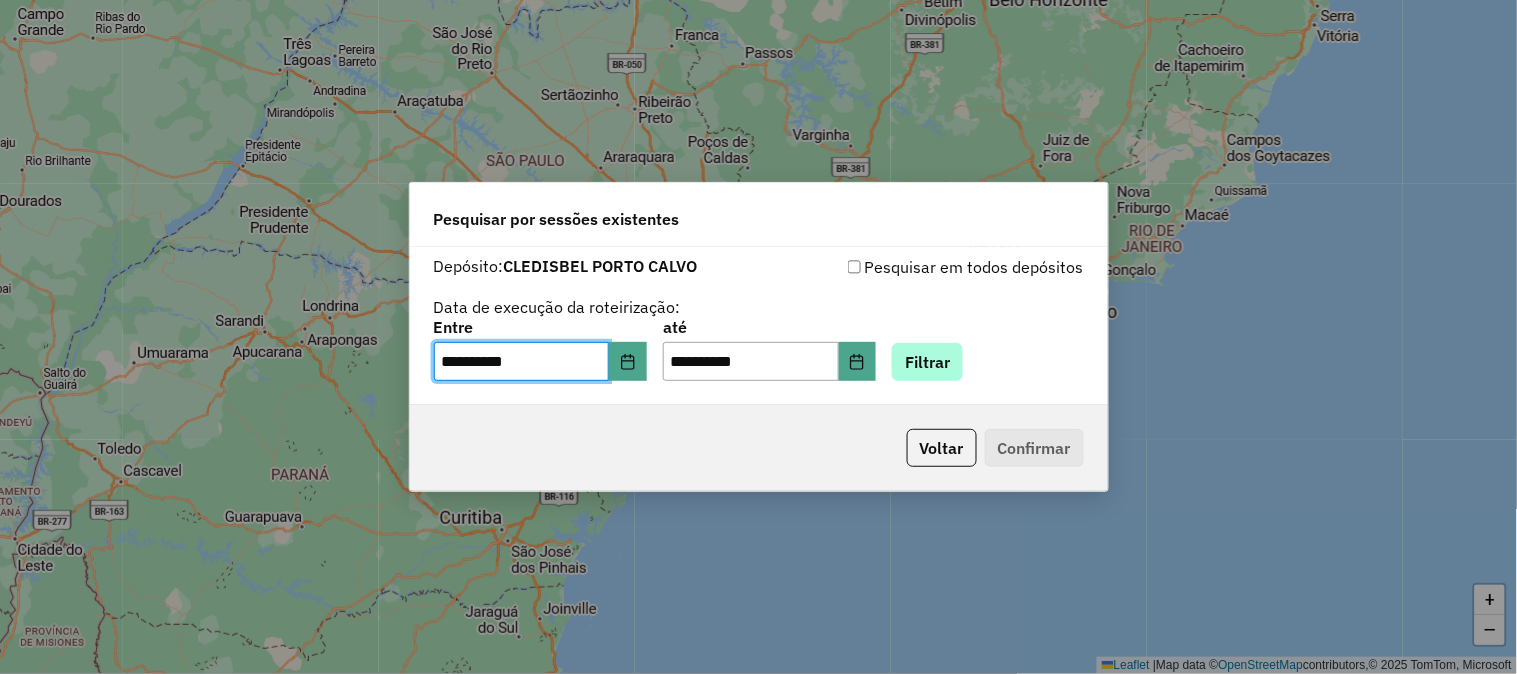 click on "**********" 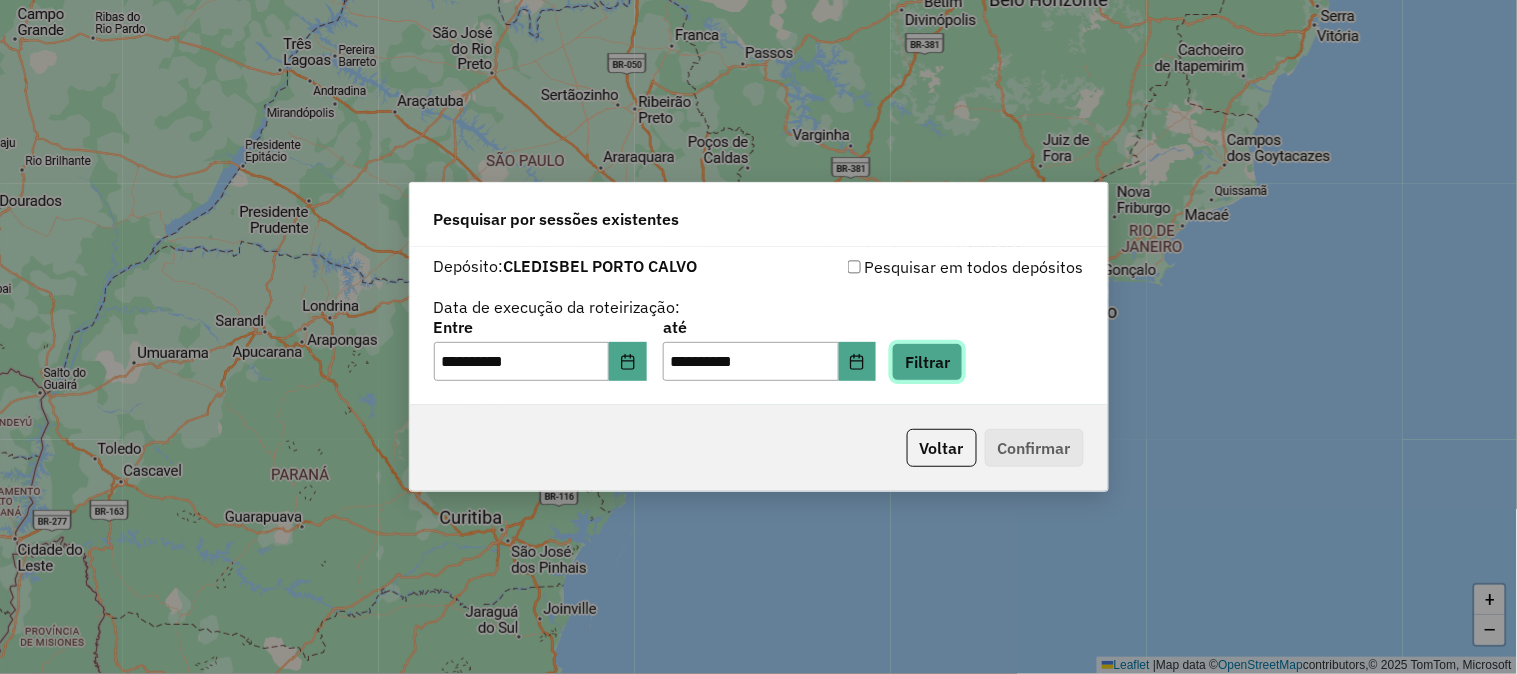 click on "Filtrar" 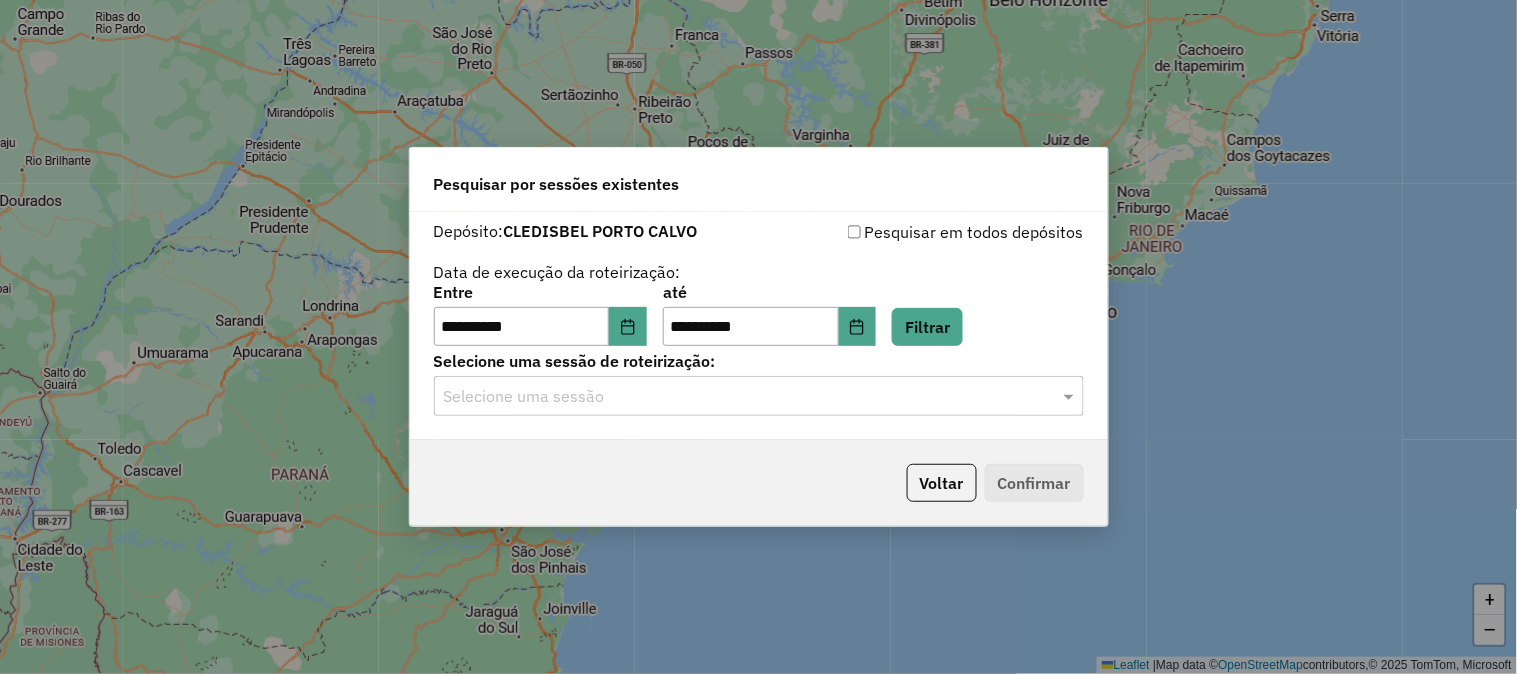 click 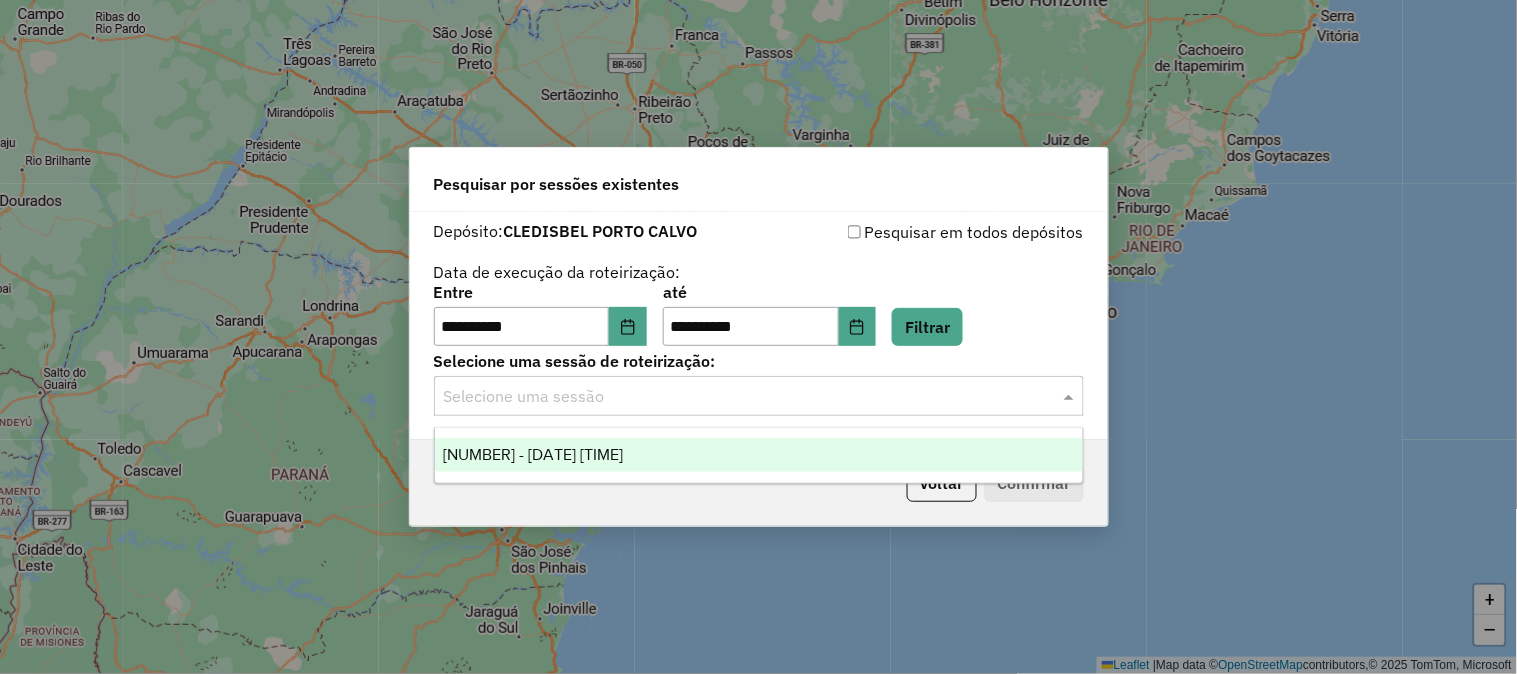 click on "975795 - 07/08/2025 17:19" at bounding box center [759, 455] 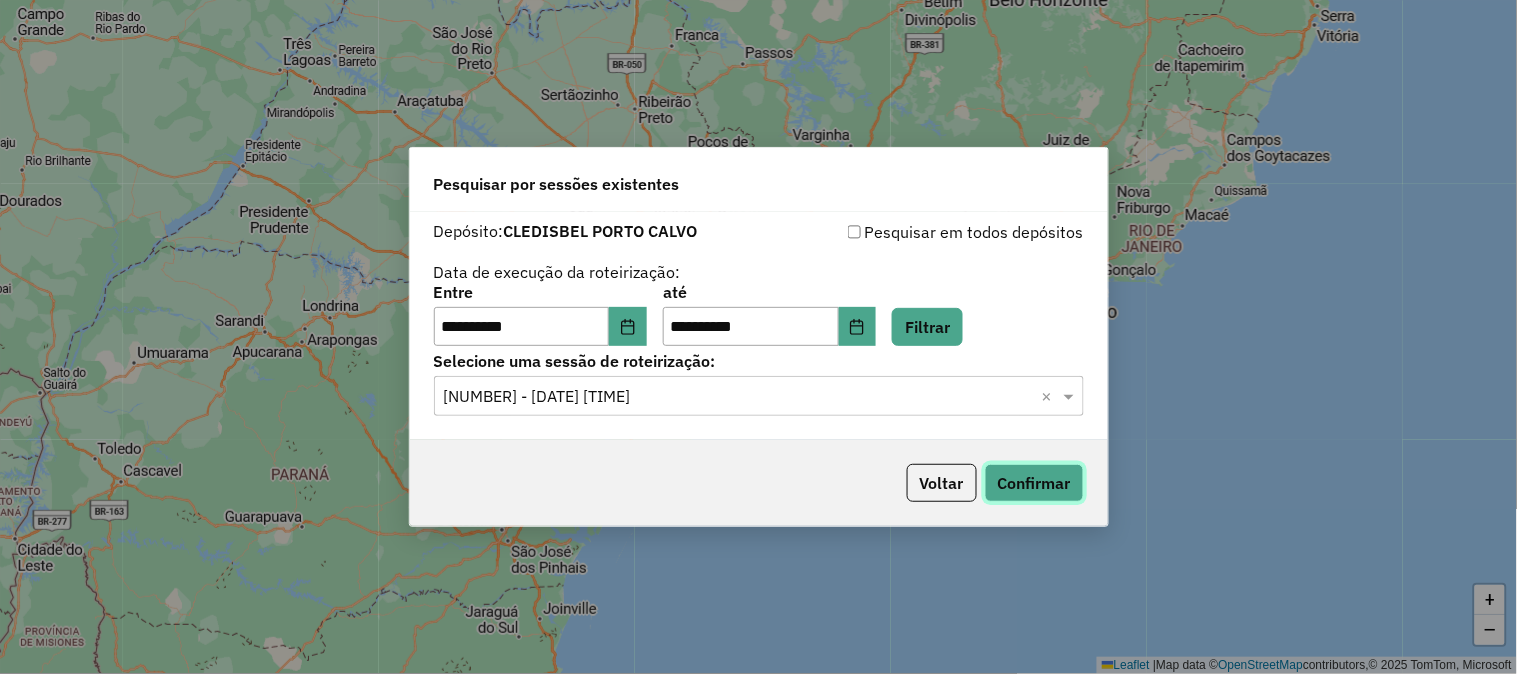 click on "Confirmar" 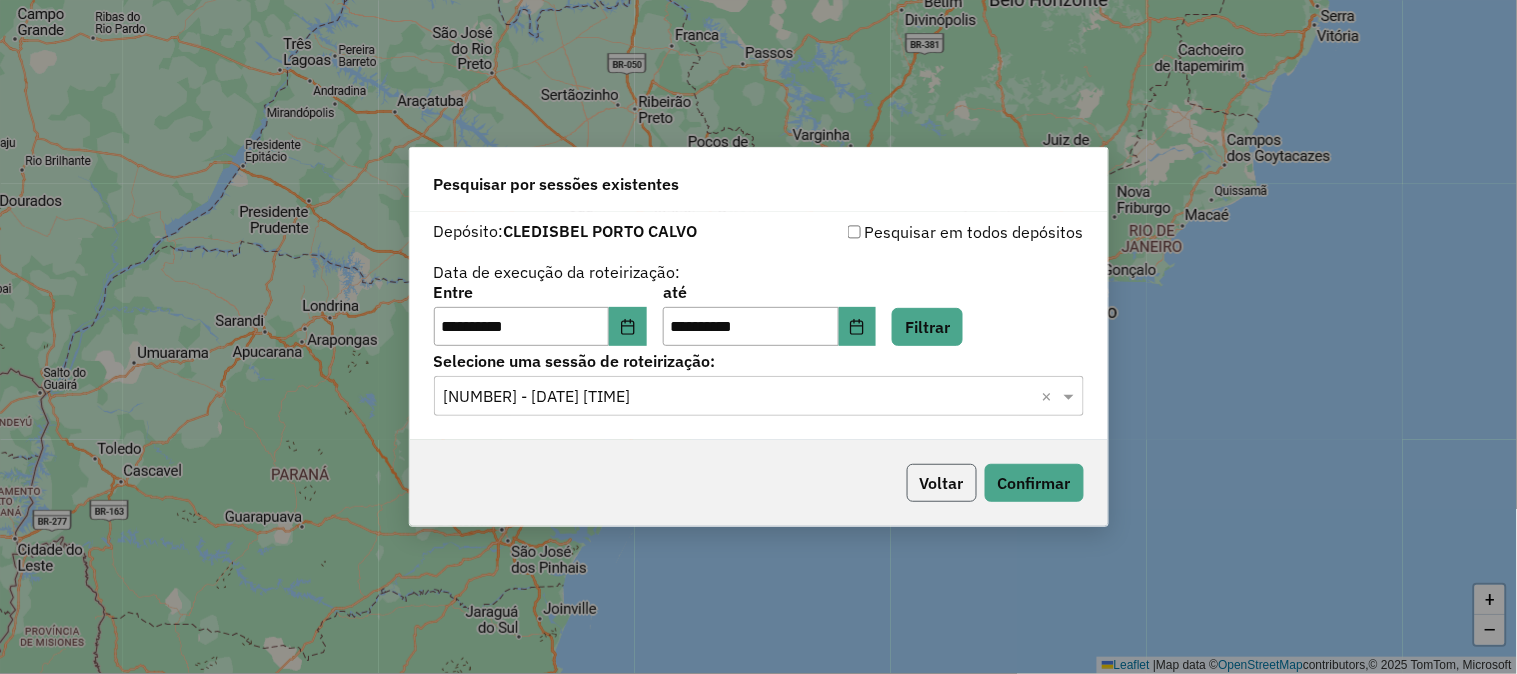 click on "Voltar" 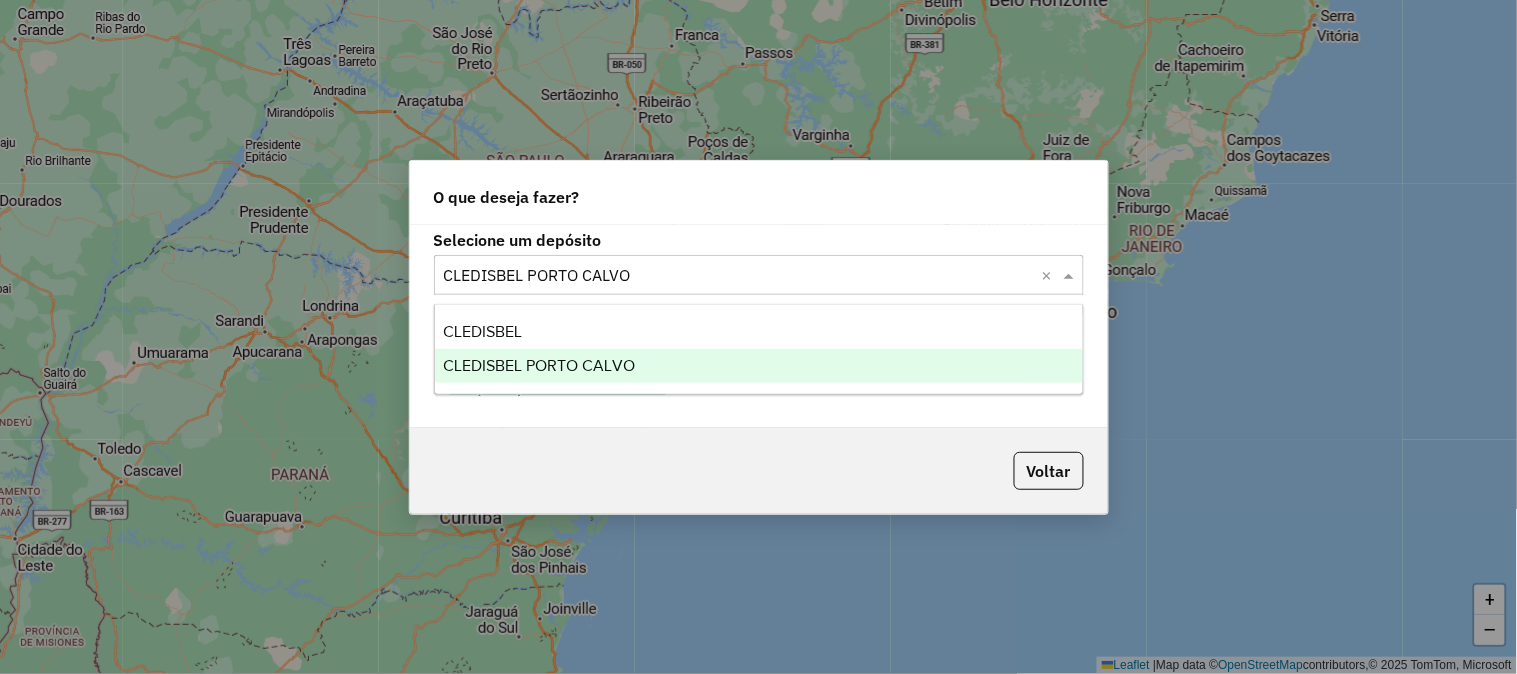 click on "Selecione um depósito × CLEDISBEL PORTO CALVO ×" 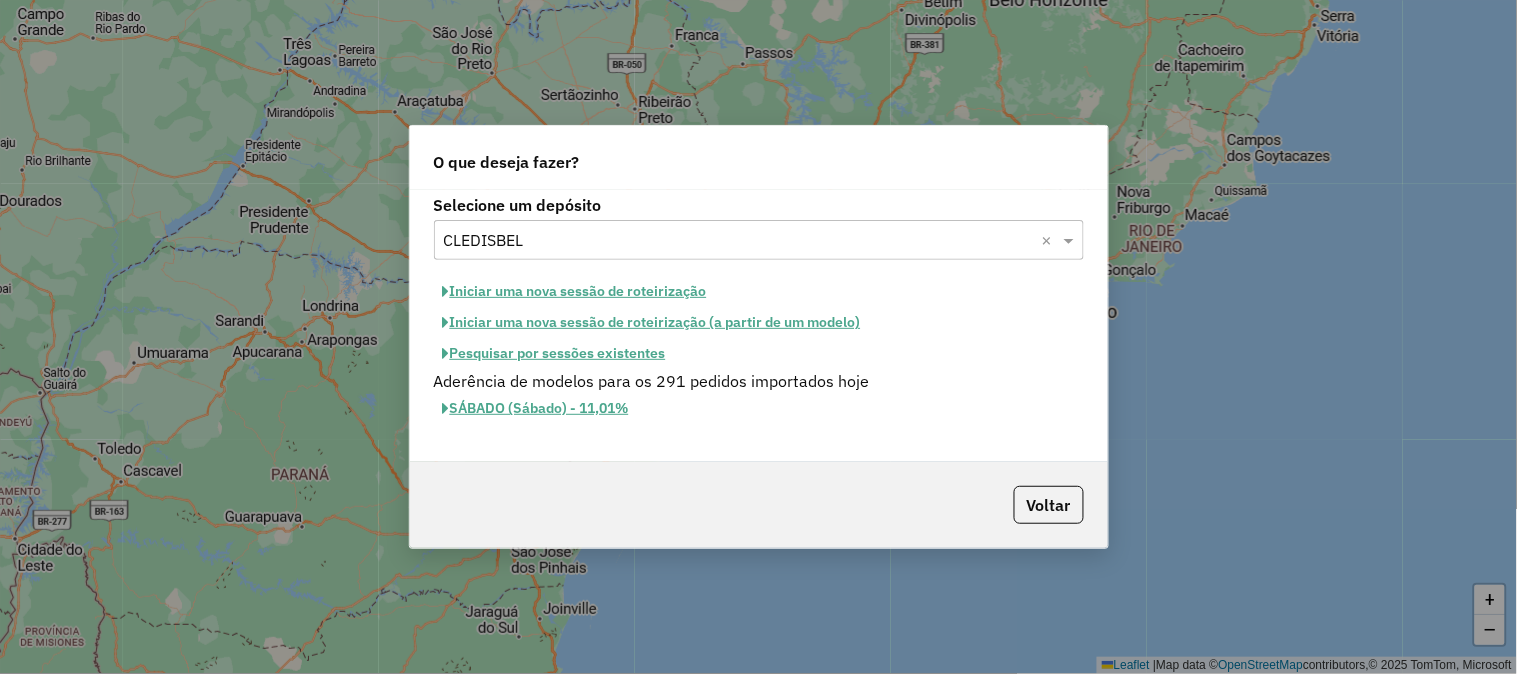click on "Pesquisar por sessões existentes" 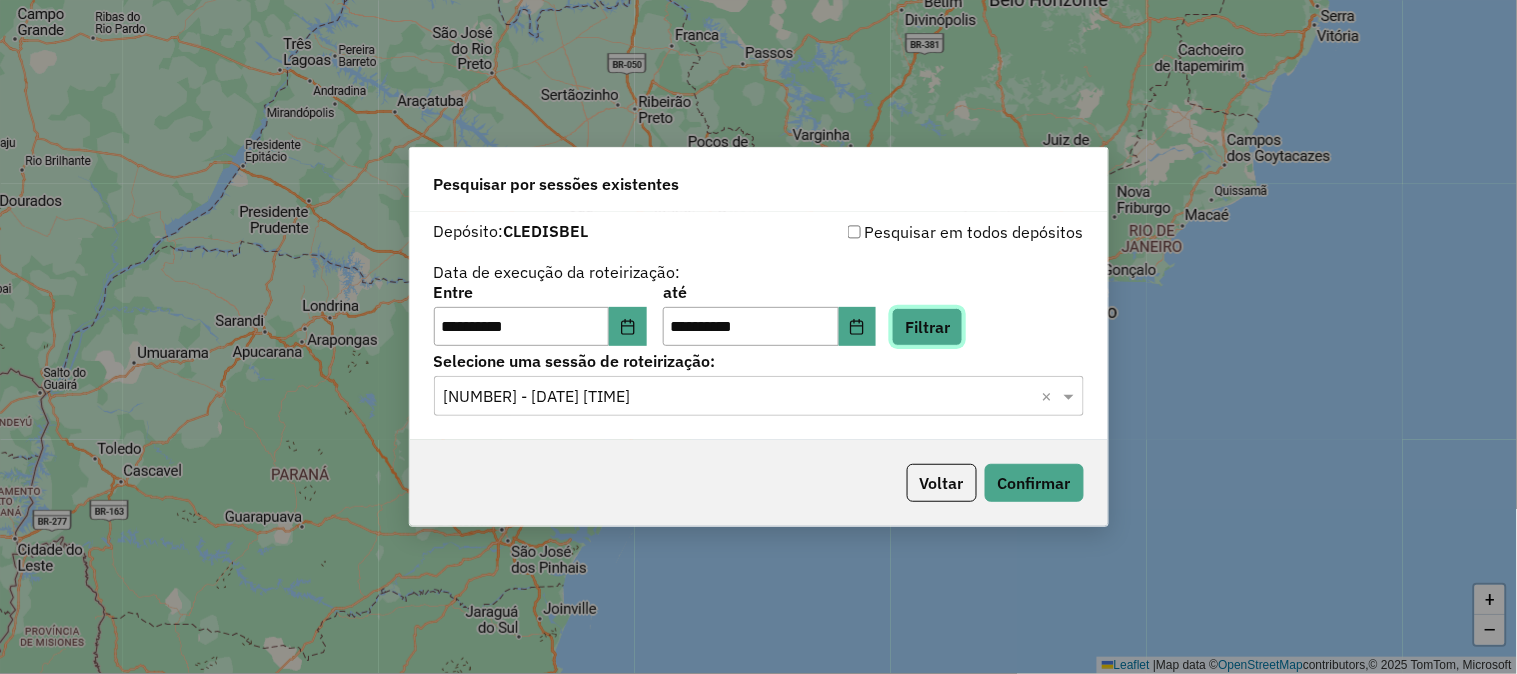 click on "Filtrar" 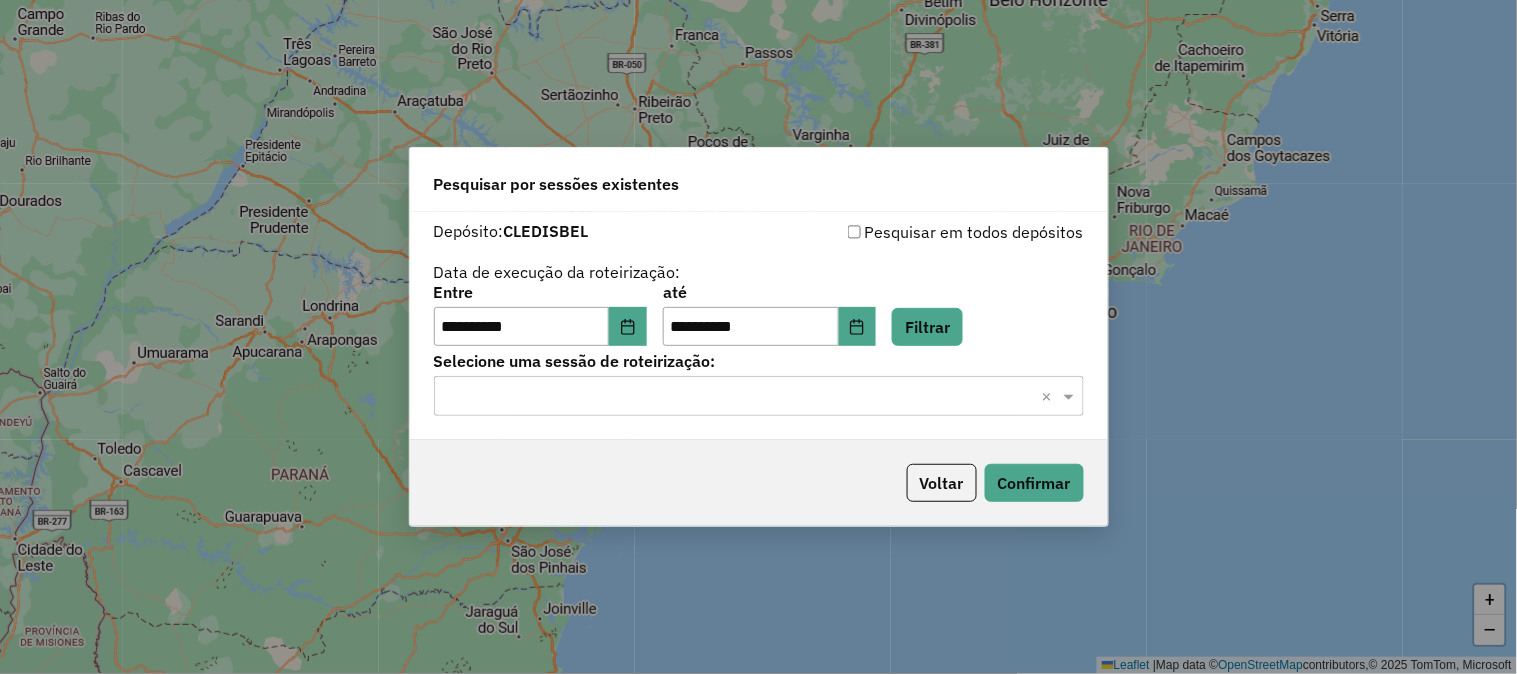 click 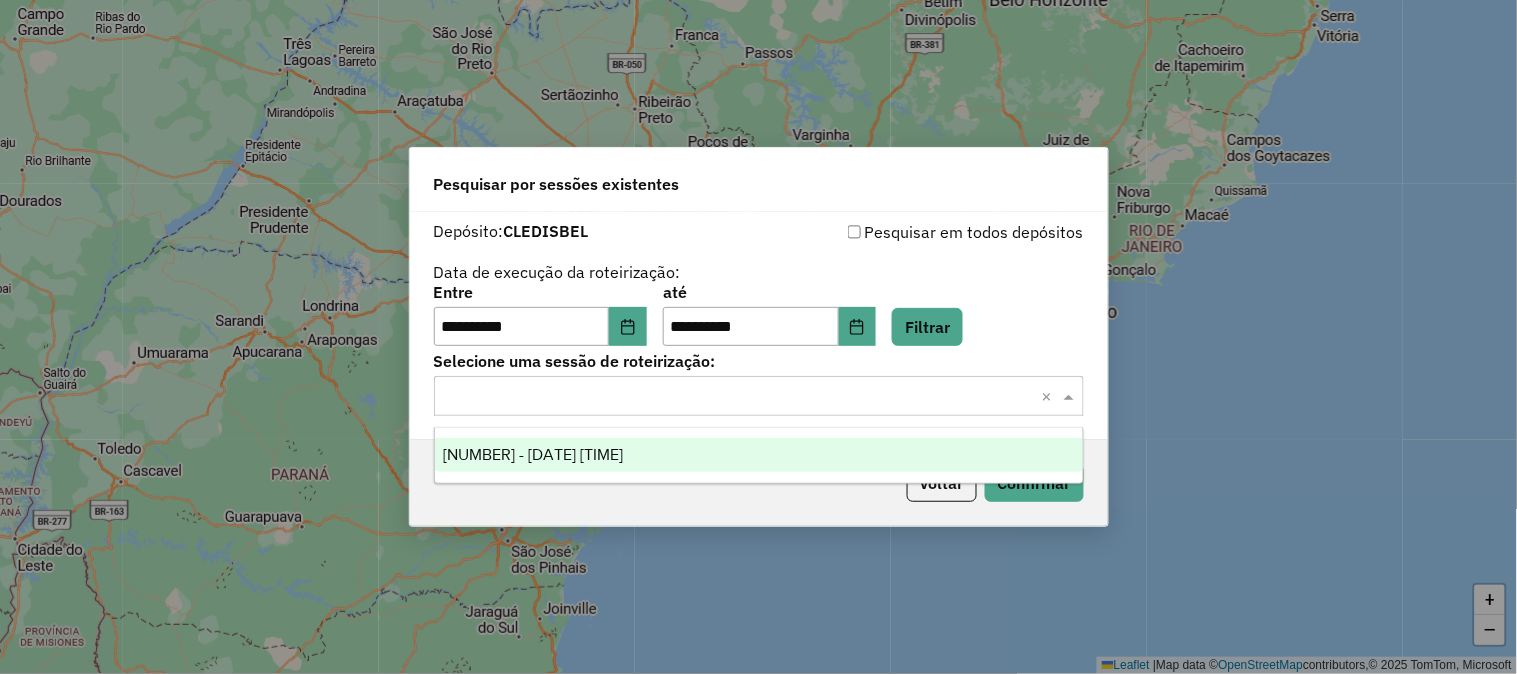 click on "975847 - 07/08/2025 17:27" at bounding box center [759, 455] 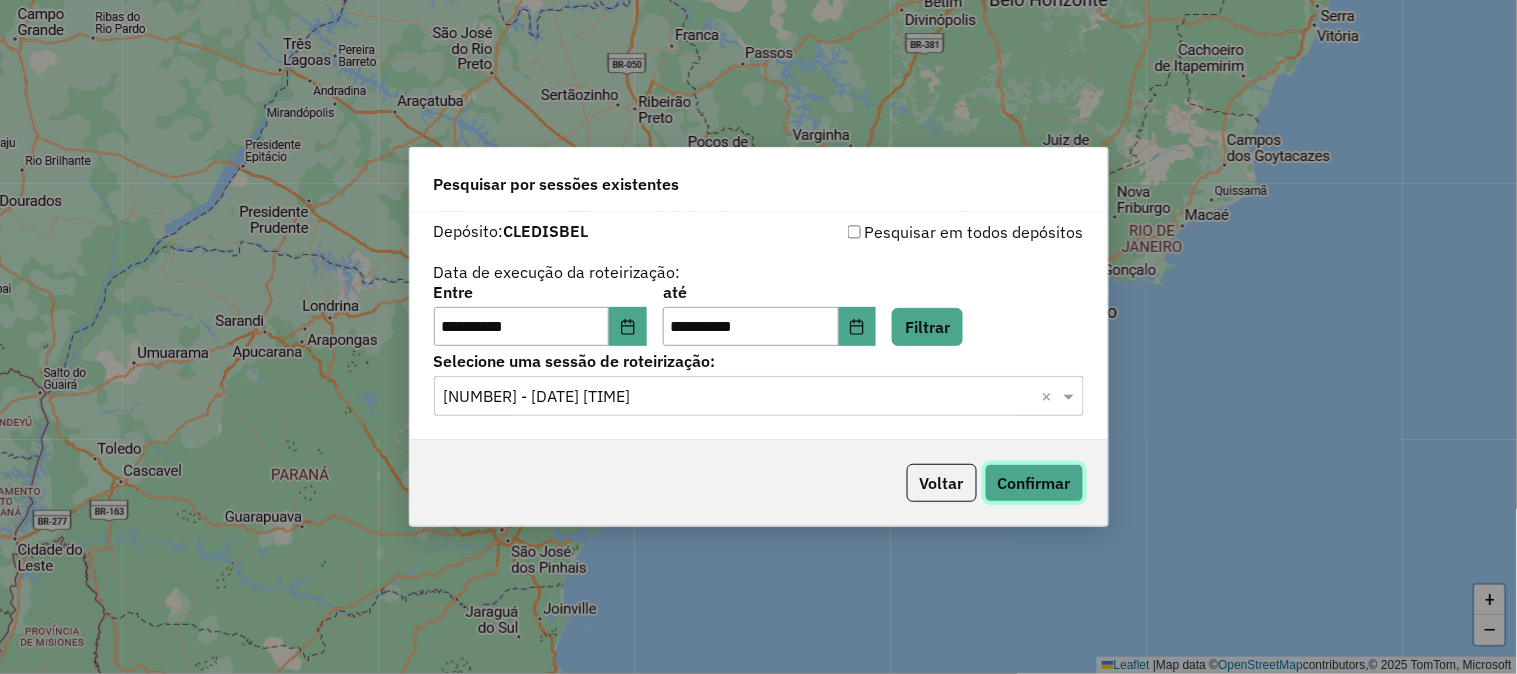 click on "Confirmar" 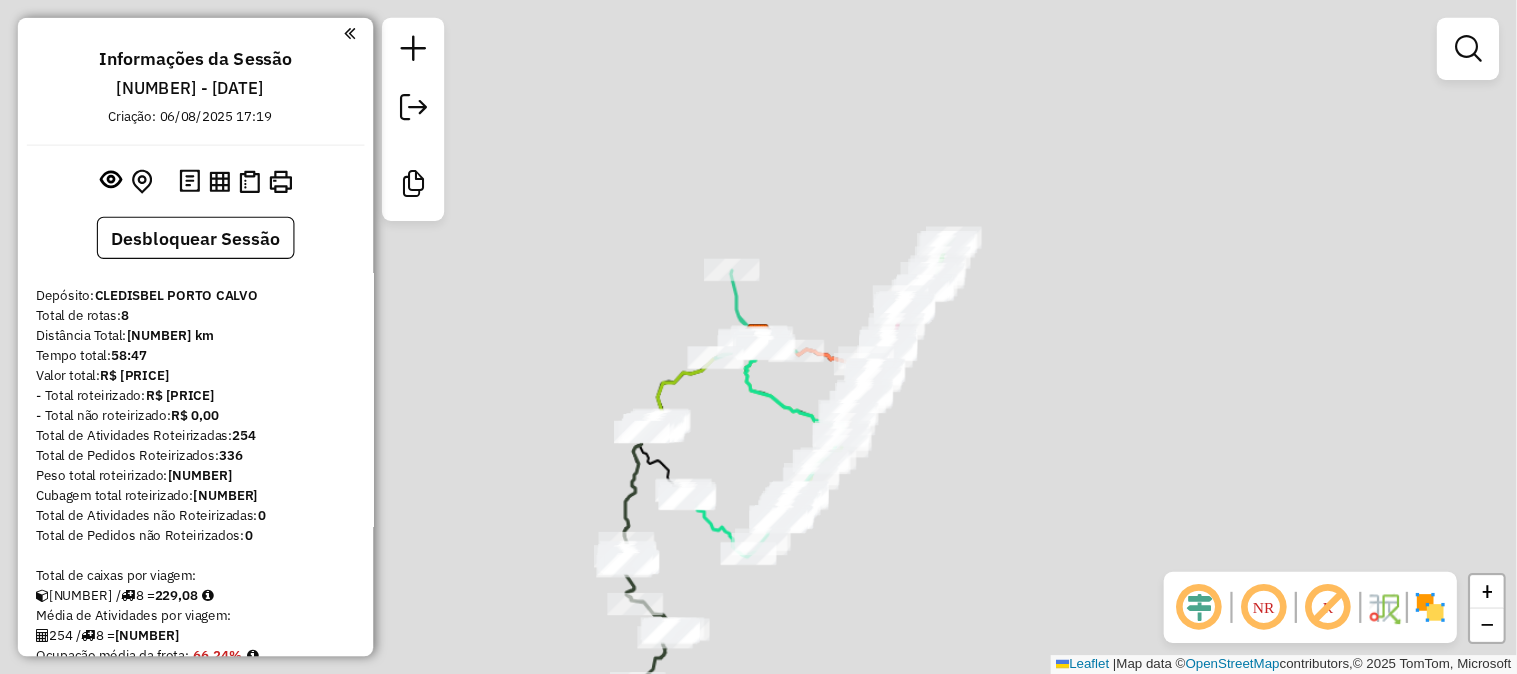 scroll, scrollTop: 0, scrollLeft: 0, axis: both 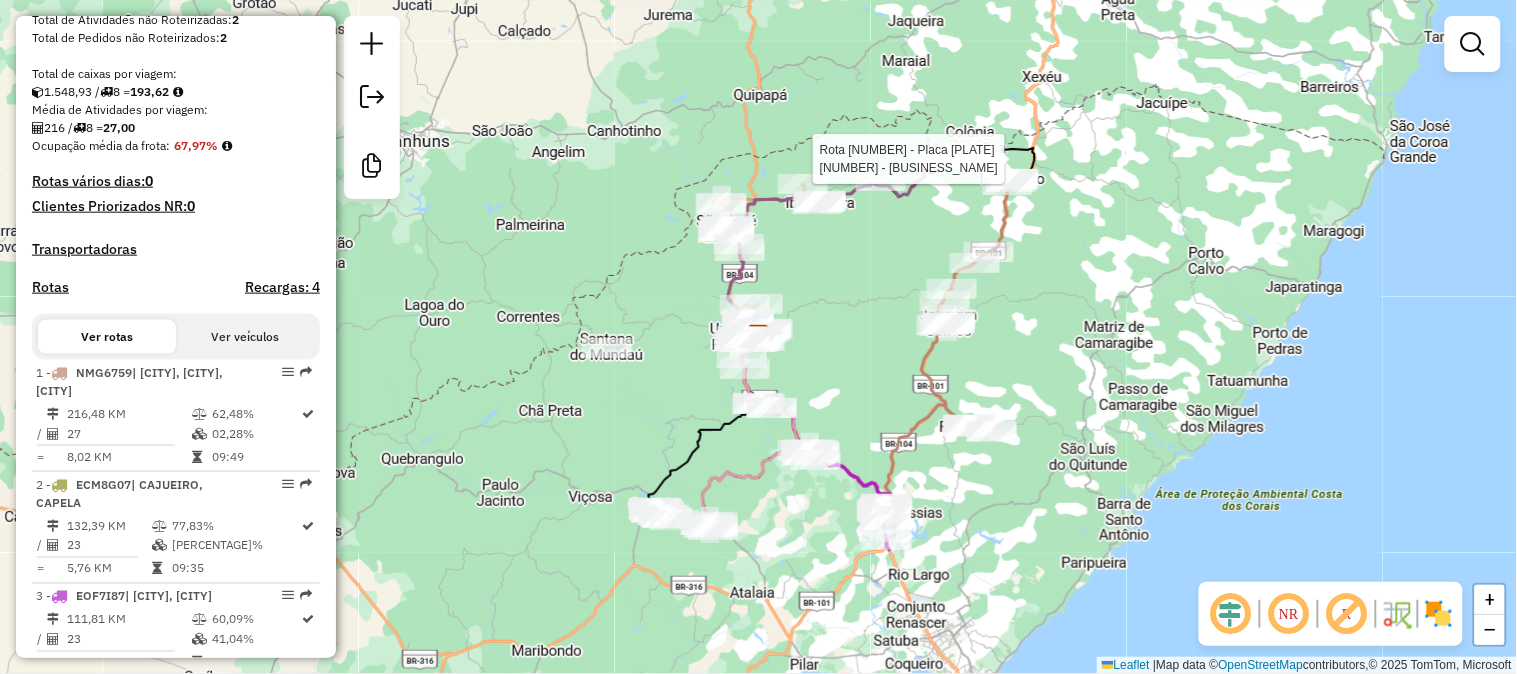 select on "**********" 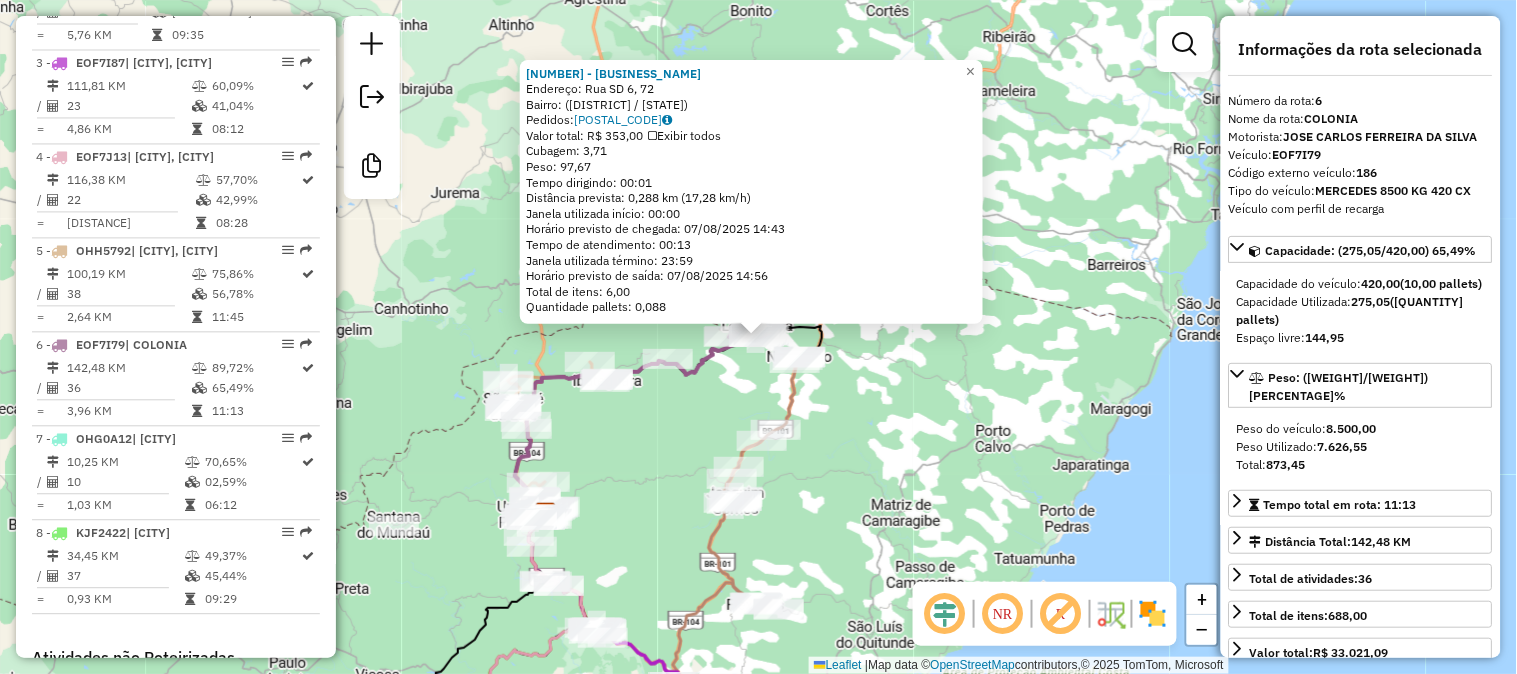 scroll, scrollTop: 1328, scrollLeft: 0, axis: vertical 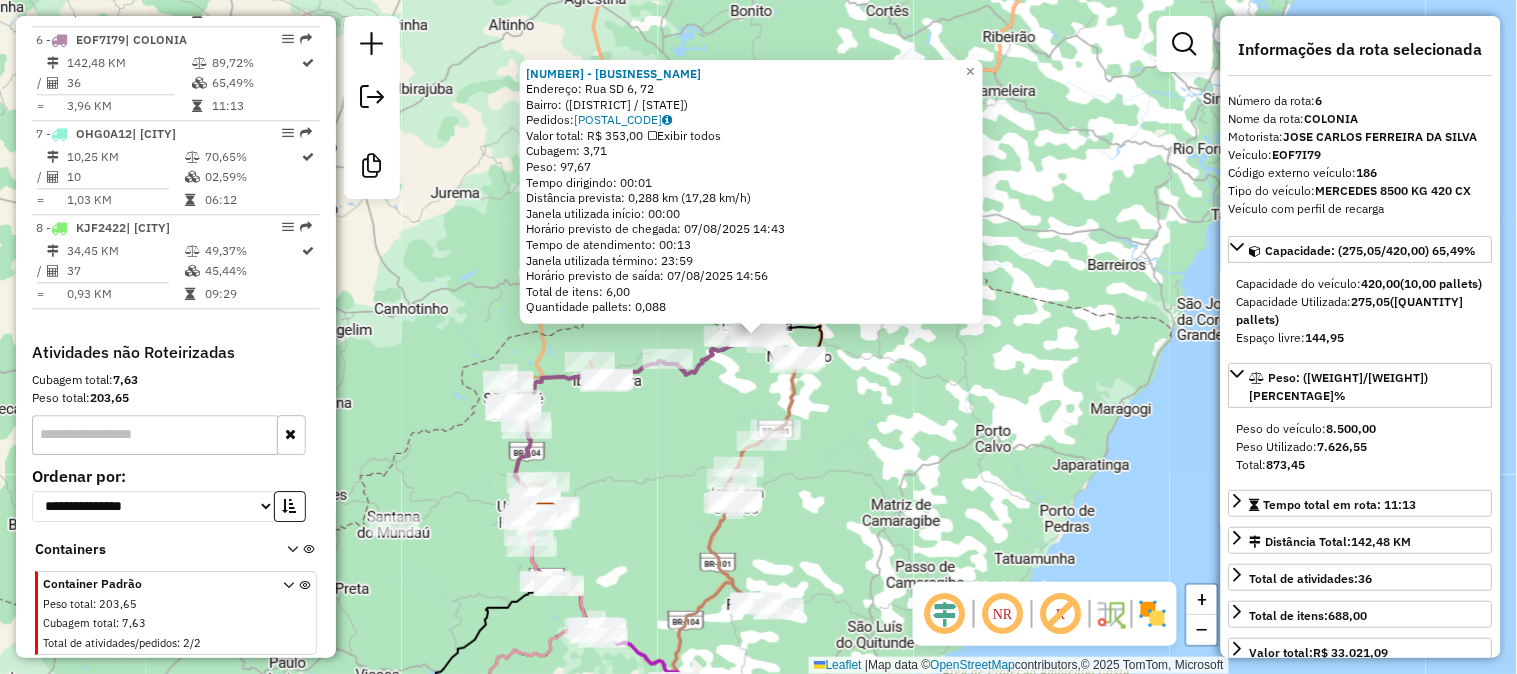 click on "[NUMBER] - [BUSINESS_NAME] Endereço: [STREET] [NUMBER]   Bairro:  ([DISTRICT] / [STATE])   Pedidos:  [POSTAL_CODE]   Valor total: R$ [PRICE]   Exibir todos   Cubagem: [WEIGHT]  Peso: [WEIGHT]  Tempo dirigindo: [TIME]   Distância prevista: [DISTANCE] ([SPEED])   Janela utilizada início: [TIME]   Horário previsto de chegada: [DATE] [TIME]   Tempo de atendimento: [TIME]   Janela utilizada término: [TIME]   Horário previsto de saída: [DATE] [TIME]   Total de itens: [QUANTITY]   Quantidade pallets: [QUANTITY]  × Janela de atendimento Grade de atendimento Capacidade Transportadoras Veículos Cliente Pedidos  Rotas Selecione os dias de semana para filtrar as janelas de atendimento  Seg   Ter   Qua   Qui   Sex   Sáb   Dom  Informe o período da janela de atendimento: De: [TIME] Até: [TIME]  Filtrar exatamente a janela do cliente  Considerar janela de atendimento padrão  Selecione os dias de semana para filtrar as grades de atendimento  Seg   Ter   Qua   Qui   Sex   Sáb   Dom   Considerar clientes sem dia de atendimento cadastrado  De: [TIME]   Até: [TIME]" 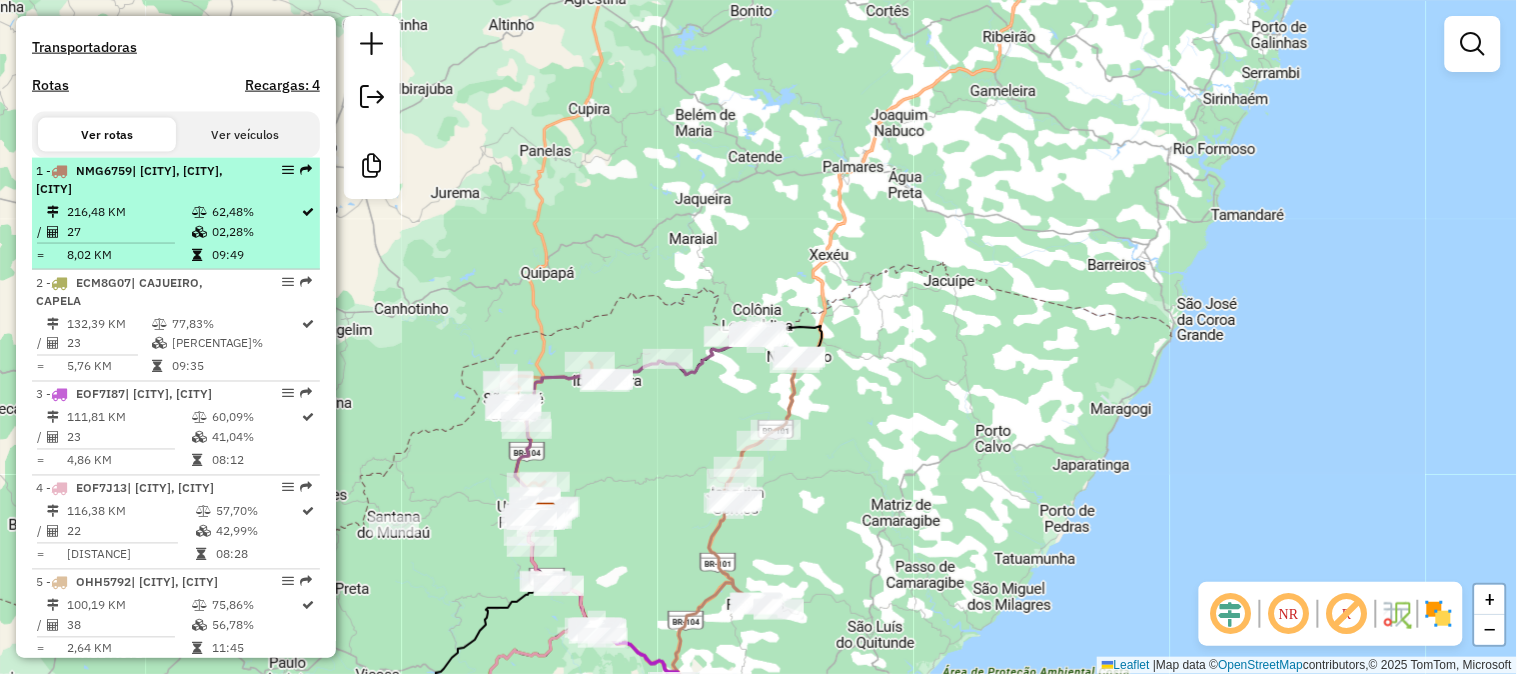 scroll, scrollTop: 551, scrollLeft: 0, axis: vertical 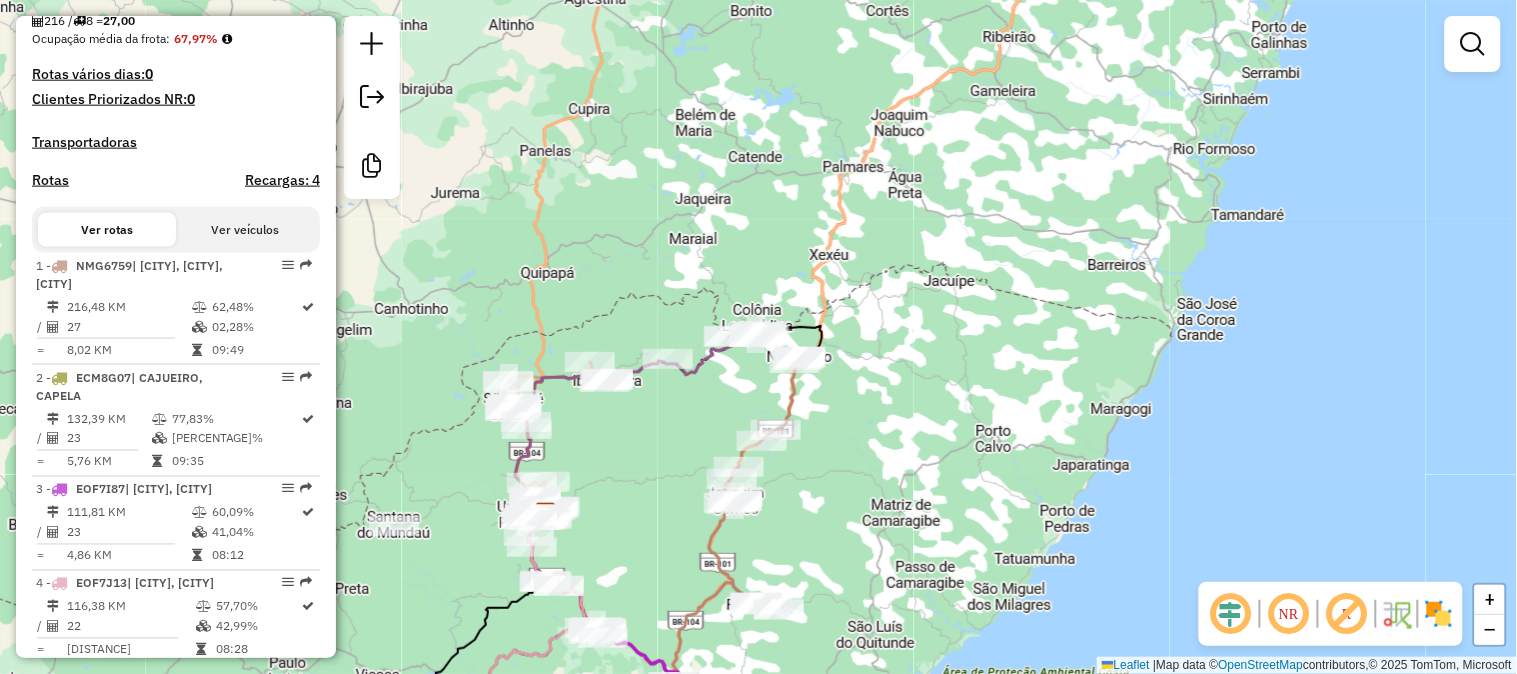 click on "Recargas: 4" at bounding box center (282, 180) 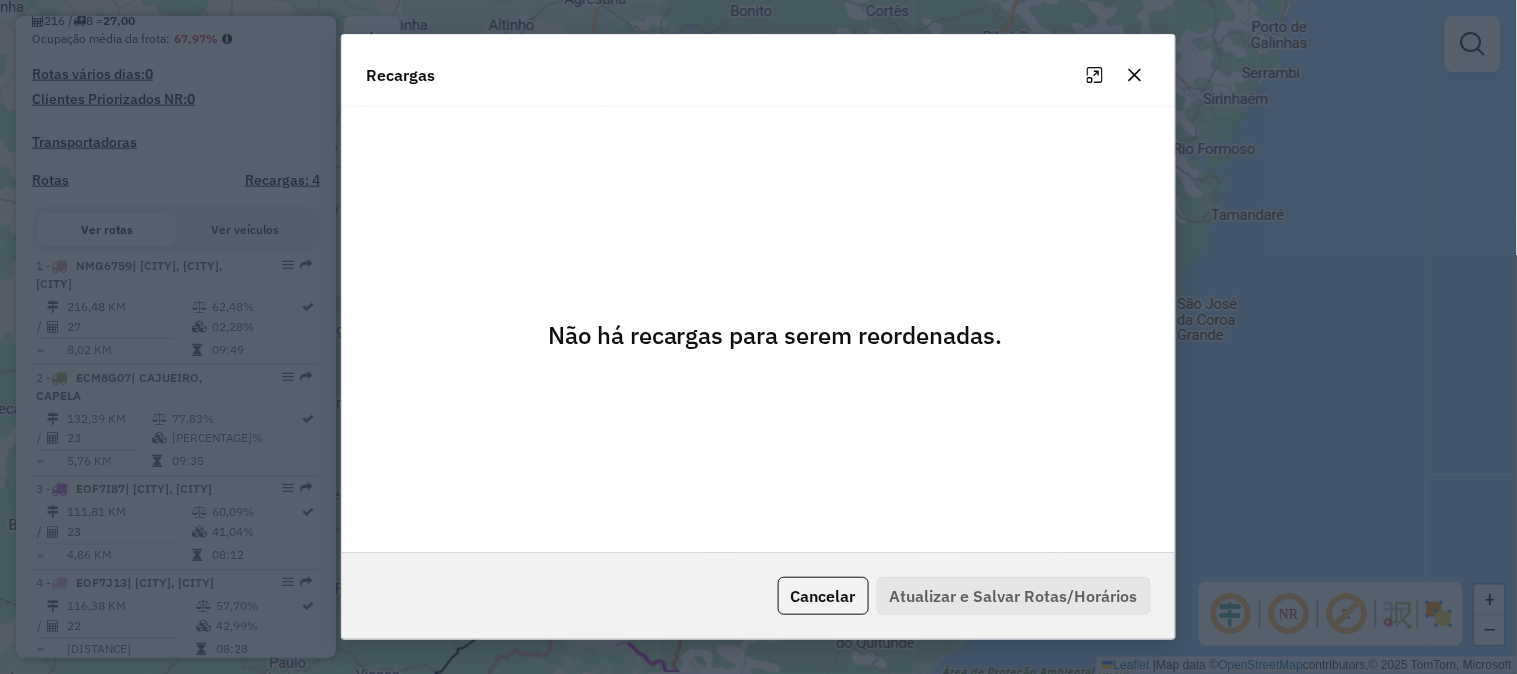 click 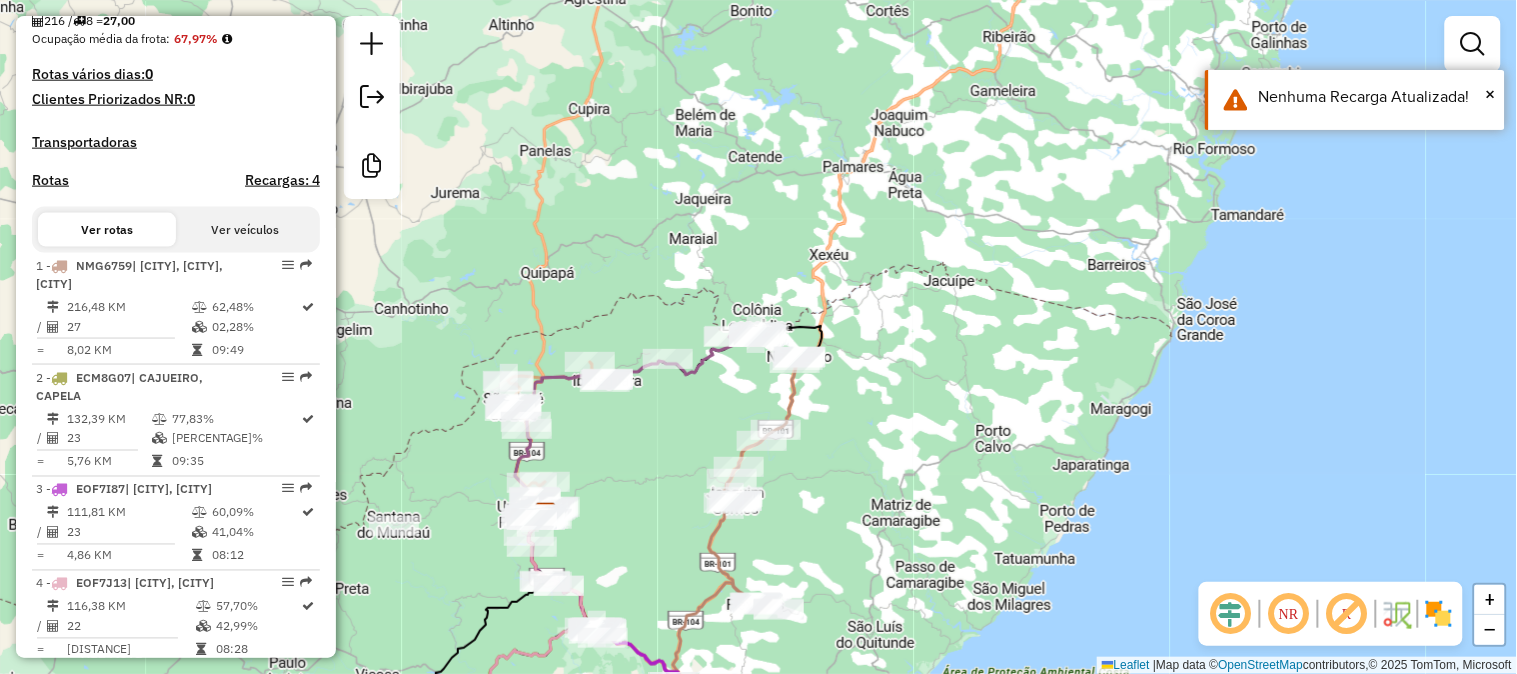 drag, startPoint x: 984, startPoint y: 344, endPoint x: 1008, endPoint y: 314, distance: 38.418747 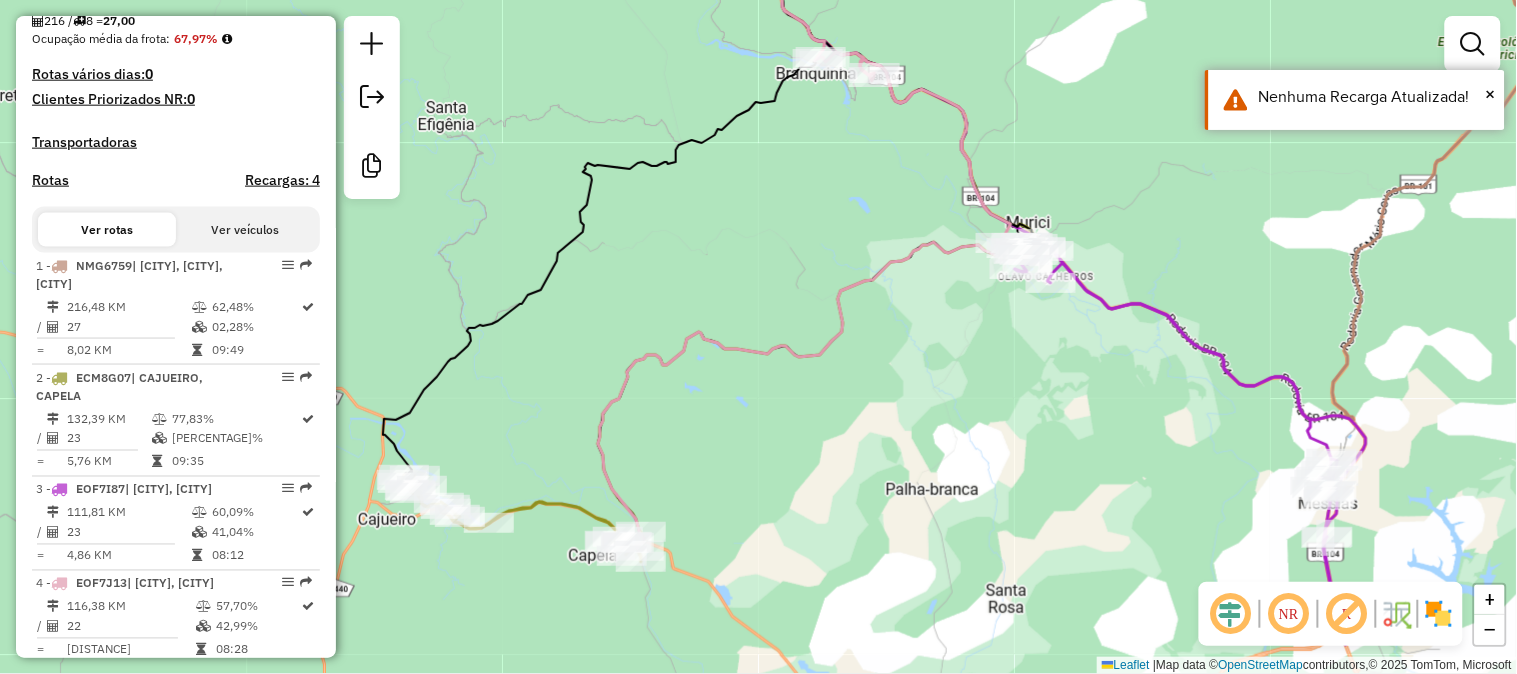 drag, startPoint x: 816, startPoint y: 435, endPoint x: 958, endPoint y: 408, distance: 144.54411 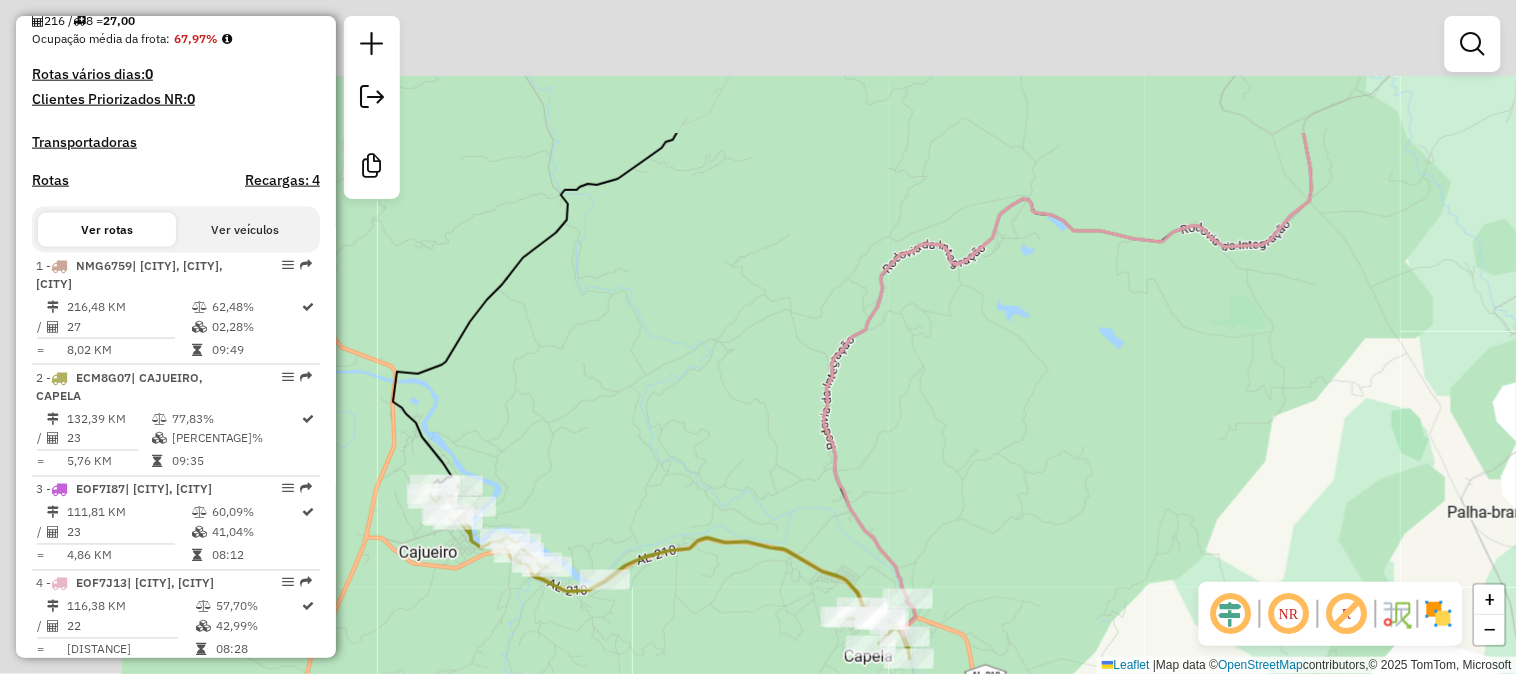 drag, startPoint x: 638, startPoint y: 438, endPoint x: 743, endPoint y: 526, distance: 137 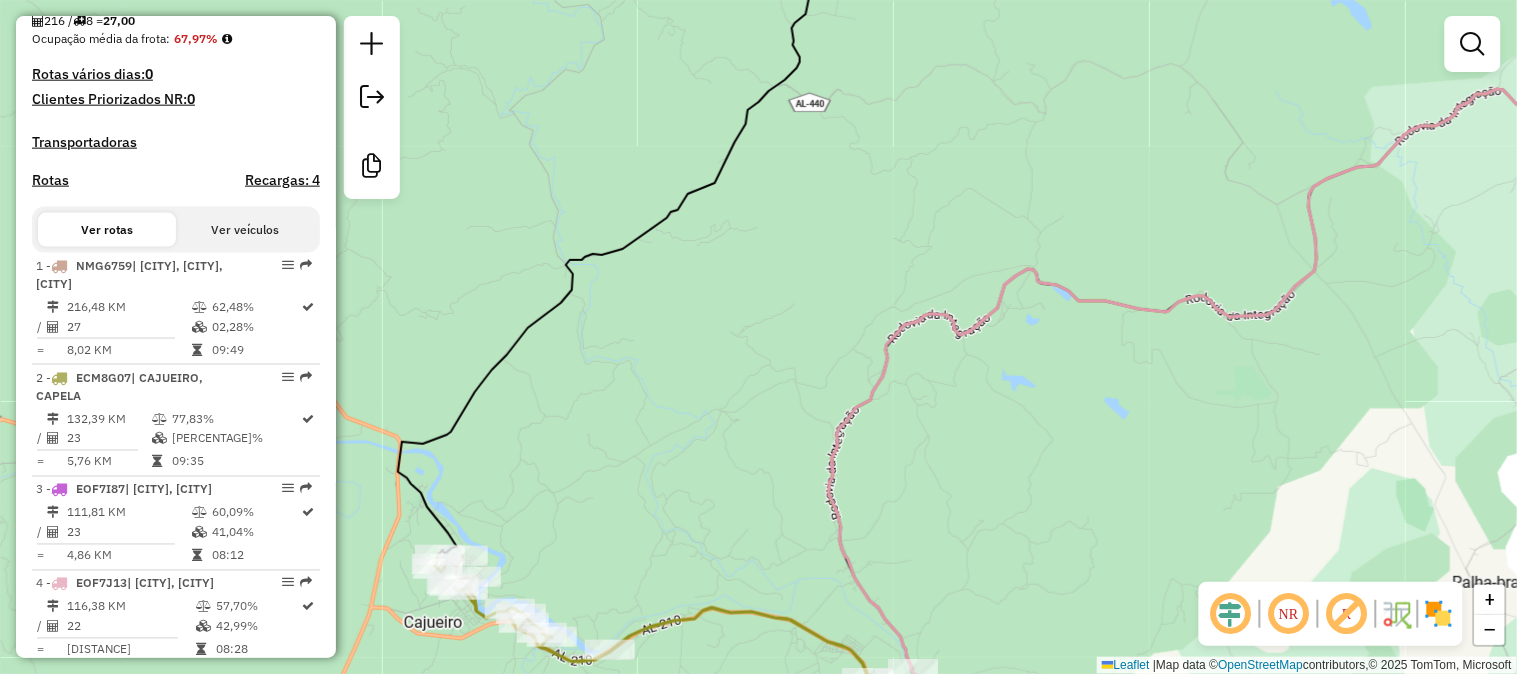 drag, startPoint x: 798, startPoint y: 293, endPoint x: 723, endPoint y: 374, distance: 110.39022 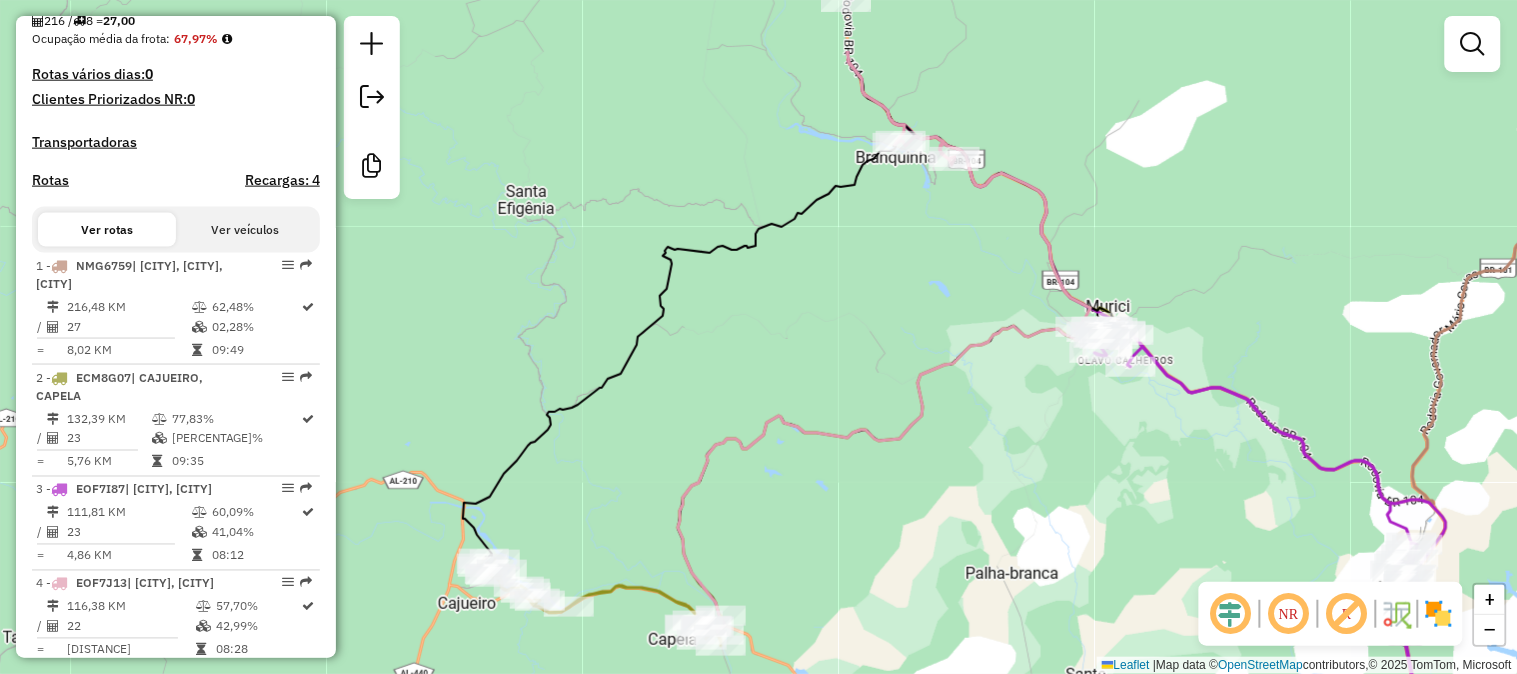 drag, startPoint x: 823, startPoint y: 237, endPoint x: 775, endPoint y: 380, distance: 150.84097 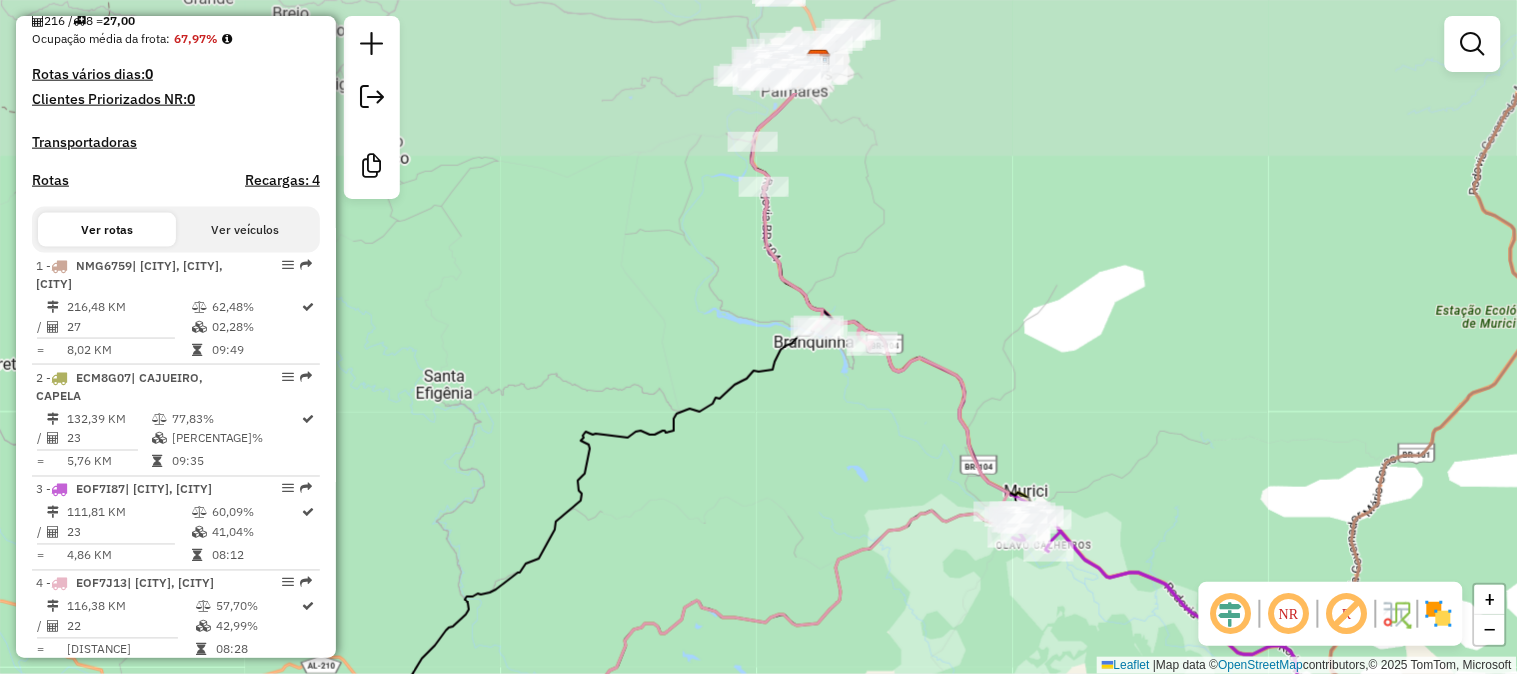 drag, startPoint x: 855, startPoint y: 317, endPoint x: 773, endPoint y: 491, distance: 192.35384 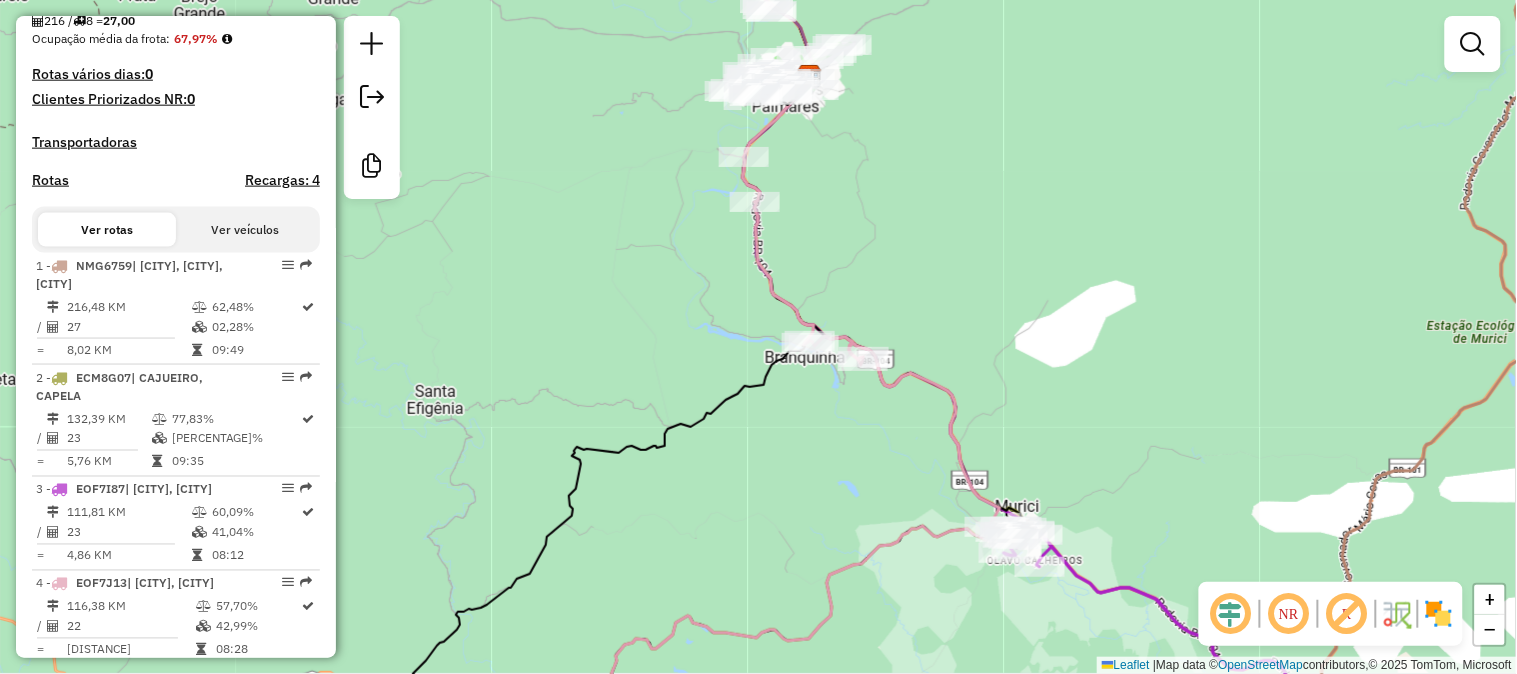click 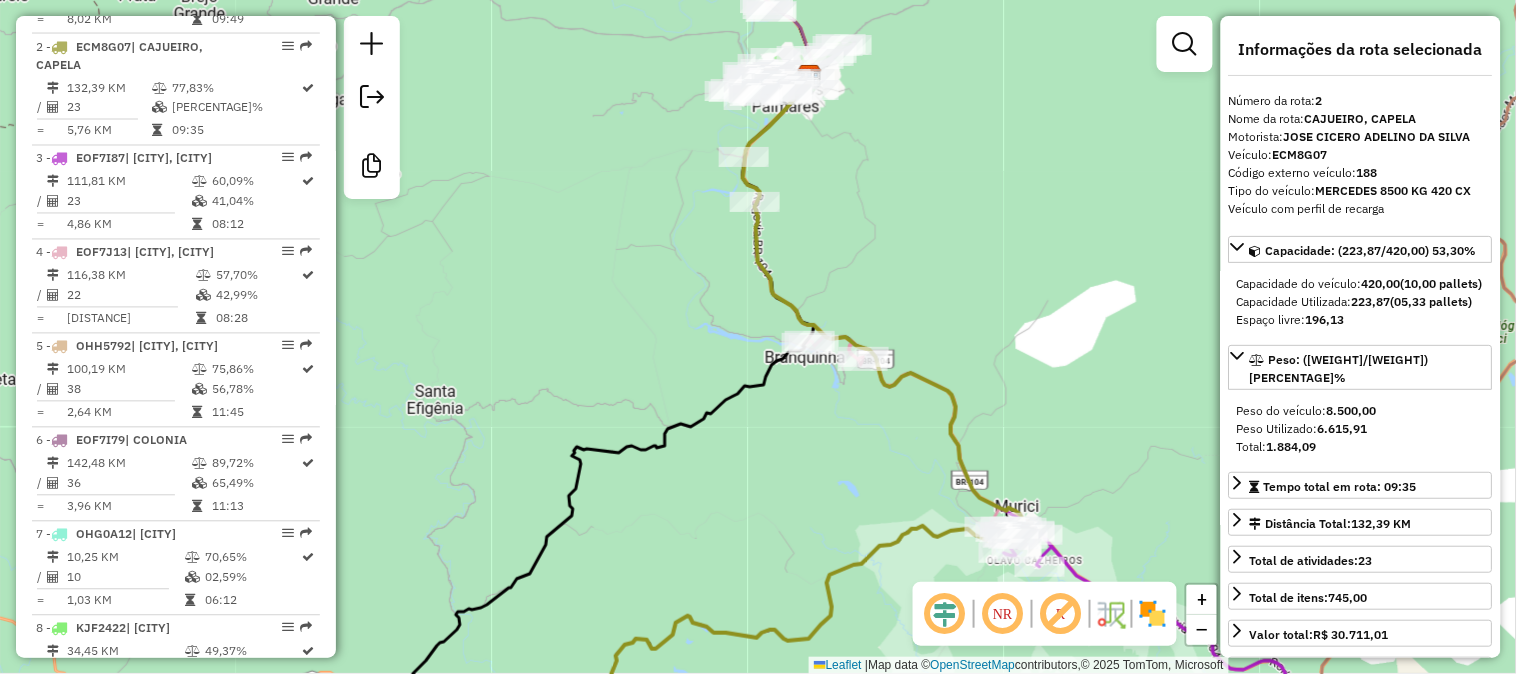 scroll, scrollTop: 898, scrollLeft: 0, axis: vertical 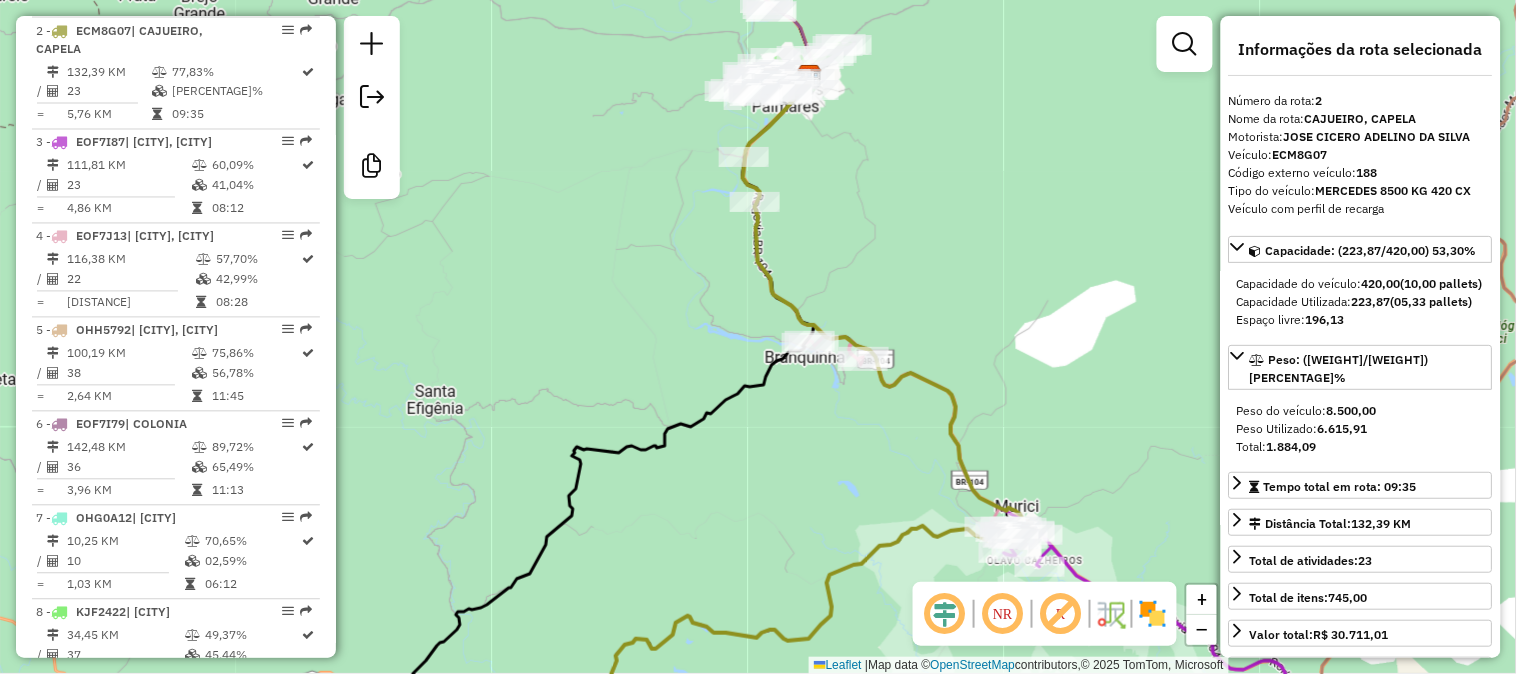 drag, startPoint x: 817, startPoint y: 528, endPoint x: 843, endPoint y: 331, distance: 198.70833 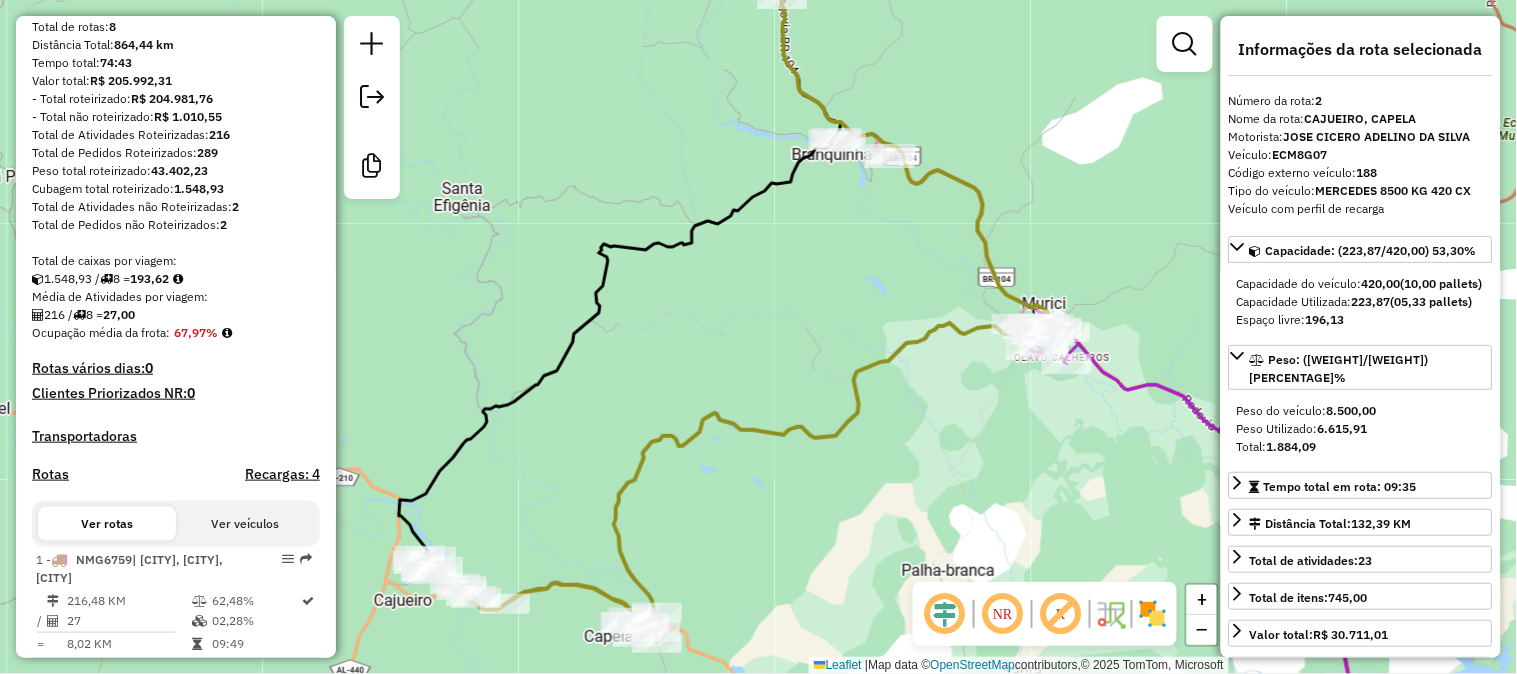 scroll, scrollTop: 10, scrollLeft: 0, axis: vertical 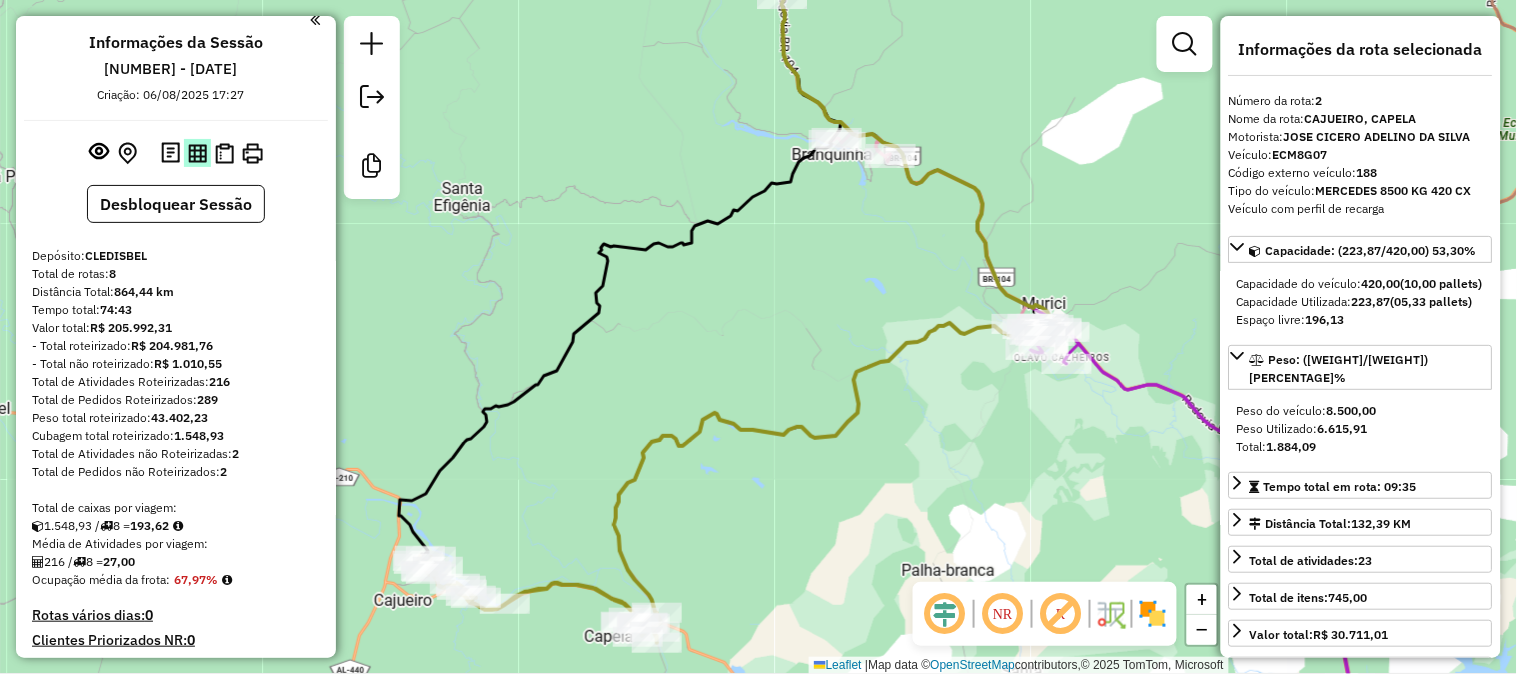 click at bounding box center [197, 153] 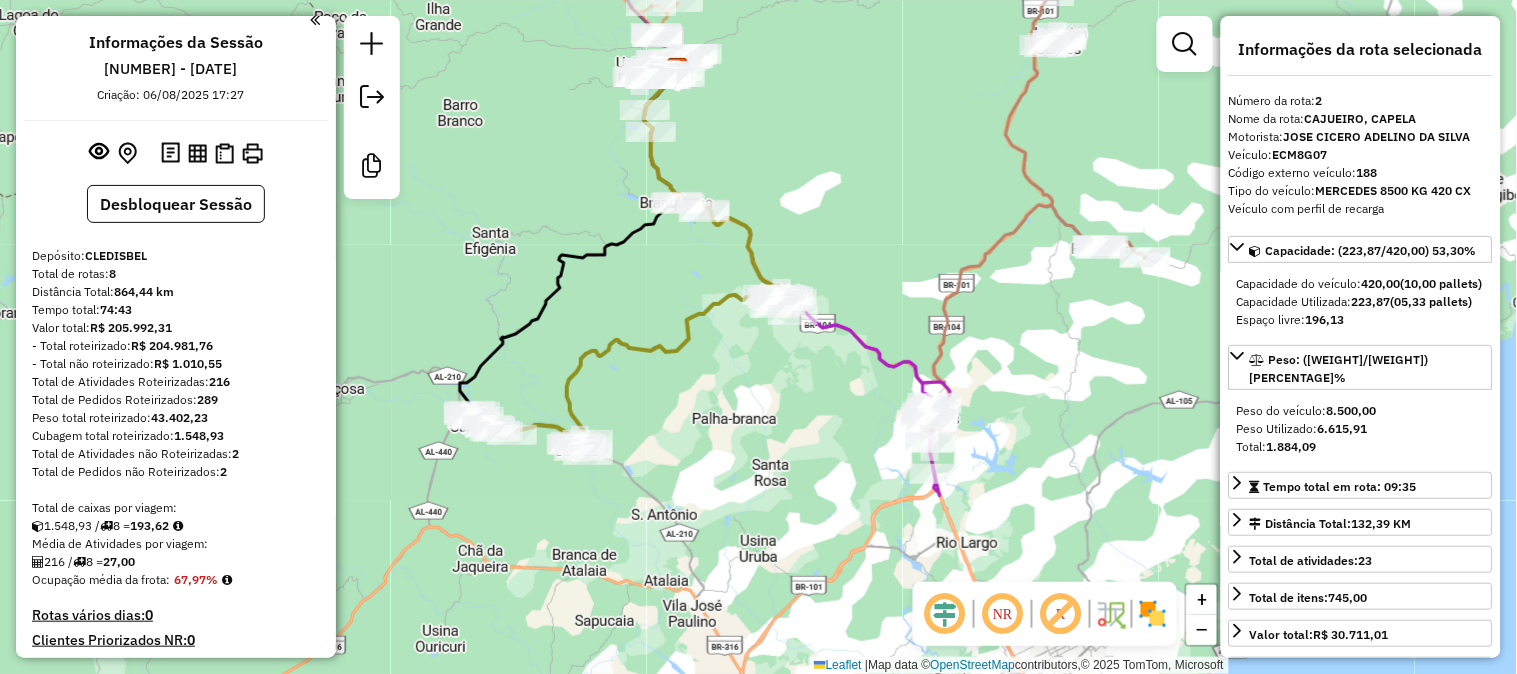 click on "Janela de atendimento Grade de atendimento Capacidade Transportadoras Veículos Cliente Pedidos  Rotas Selecione os dias de semana para filtrar as janelas de atendimento  Seg   Ter   Qua   Qui   Sex   Sáb   Dom  Informe o período da janela de atendimento: De: Até:  Filtrar exatamente a janela do cliente  Considerar janela de atendimento padrão  Selecione os dias de semana para filtrar as grades de atendimento  Seg   Ter   Qua   Qui   Sex   Sáb   Dom   Considerar clientes sem dia de atendimento cadastrado  Clientes fora do dia de atendimento selecionado Filtrar as atividades entre os valores definidos abaixo:  Peso mínimo:   Peso máximo:   Cubagem mínima:   Cubagem máxima:   De:   Até:  Filtrar as atividades entre o tempo de atendimento definido abaixo:  De:   Até:   Considerar capacidade total dos clientes não roteirizados Transportadora: Selecione um ou mais itens Tipo de veículo: Selecione um ou mais itens Veículo: Selecione um ou mais itens Motorista: Selecione um ou mais itens Nome: Rótulo:" 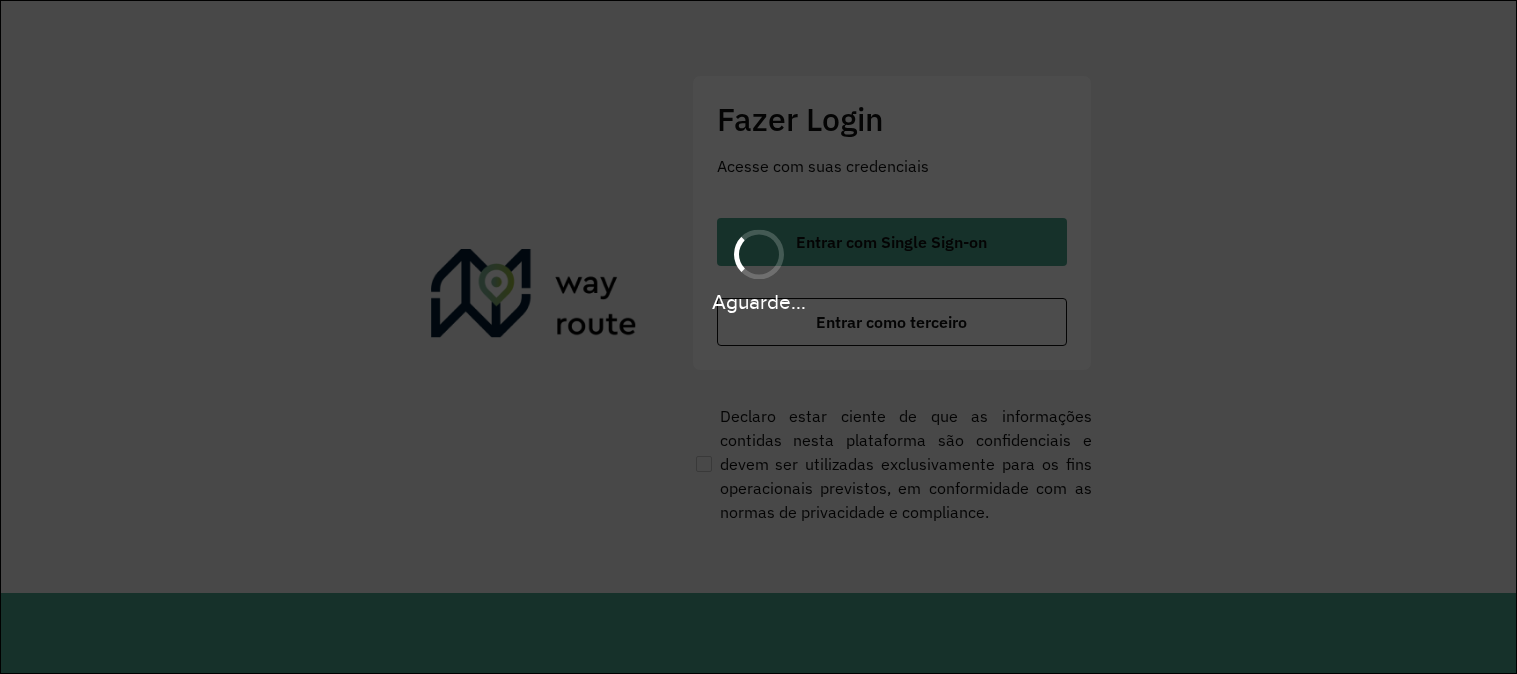 scroll, scrollTop: 0, scrollLeft: 0, axis: both 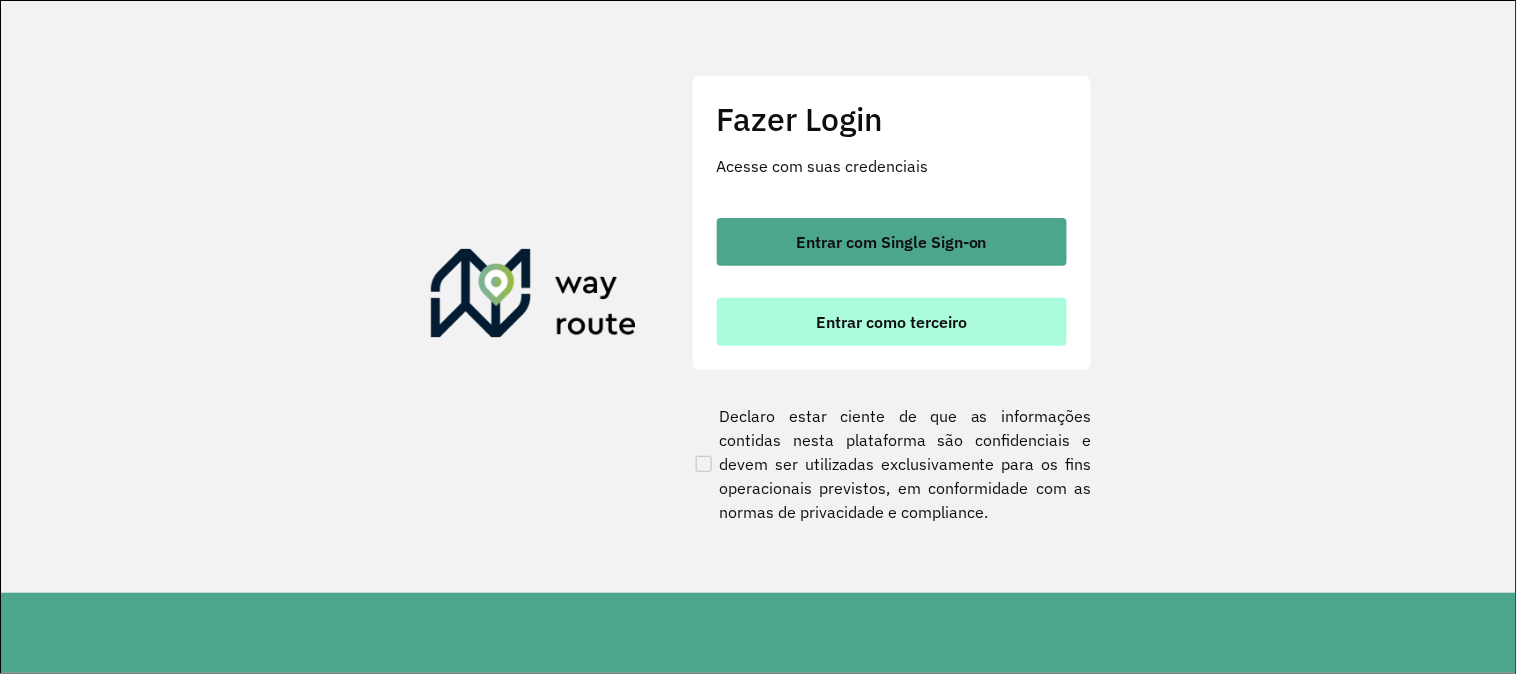 click on "Entrar como terceiro" at bounding box center (892, 322) 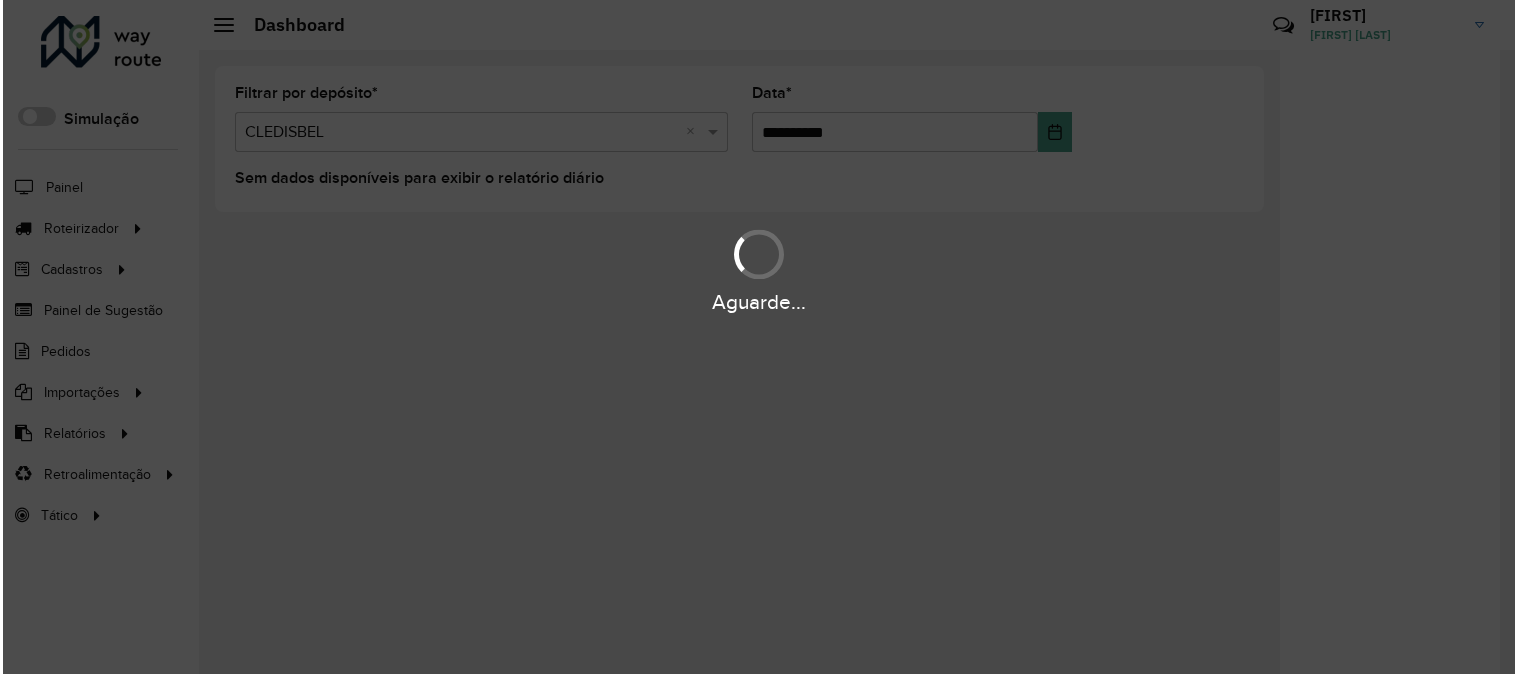 scroll, scrollTop: 0, scrollLeft: 0, axis: both 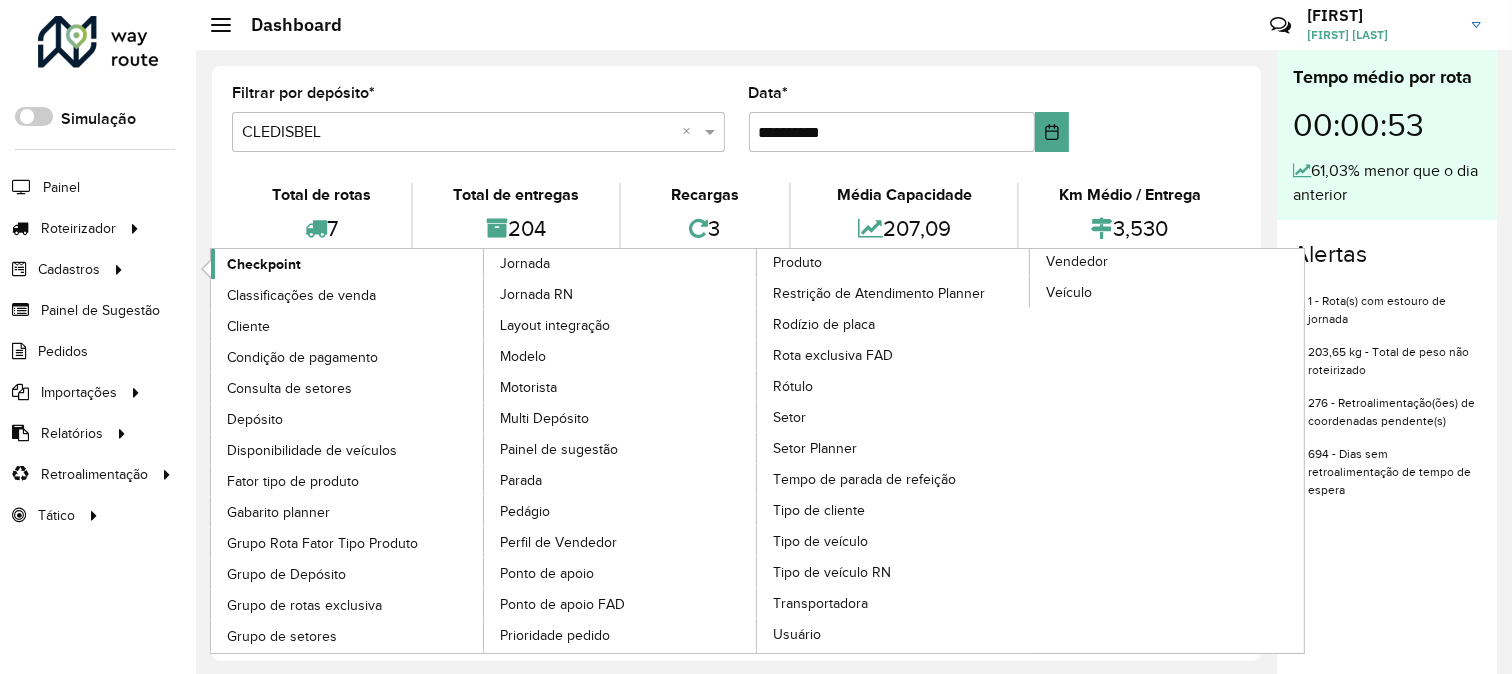 click on "Checkpoint" 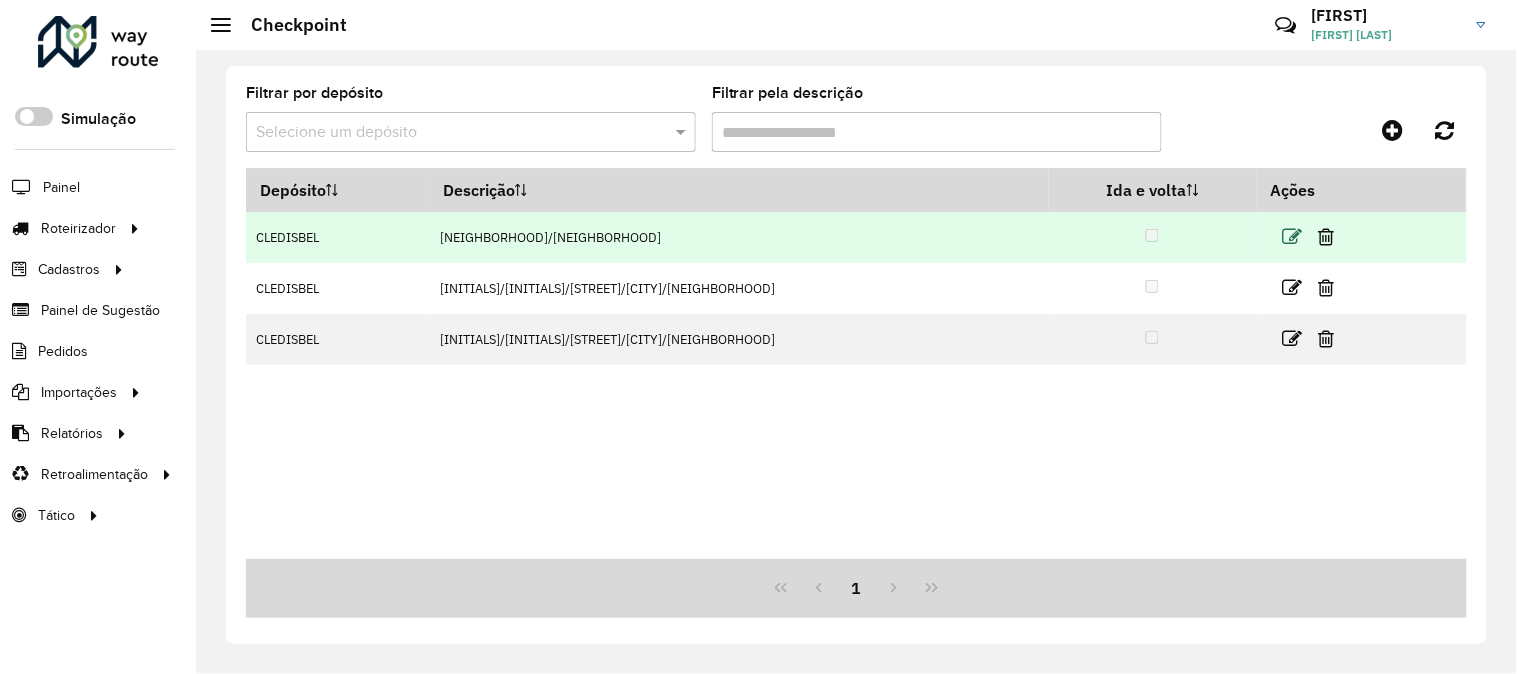 click at bounding box center (1293, 237) 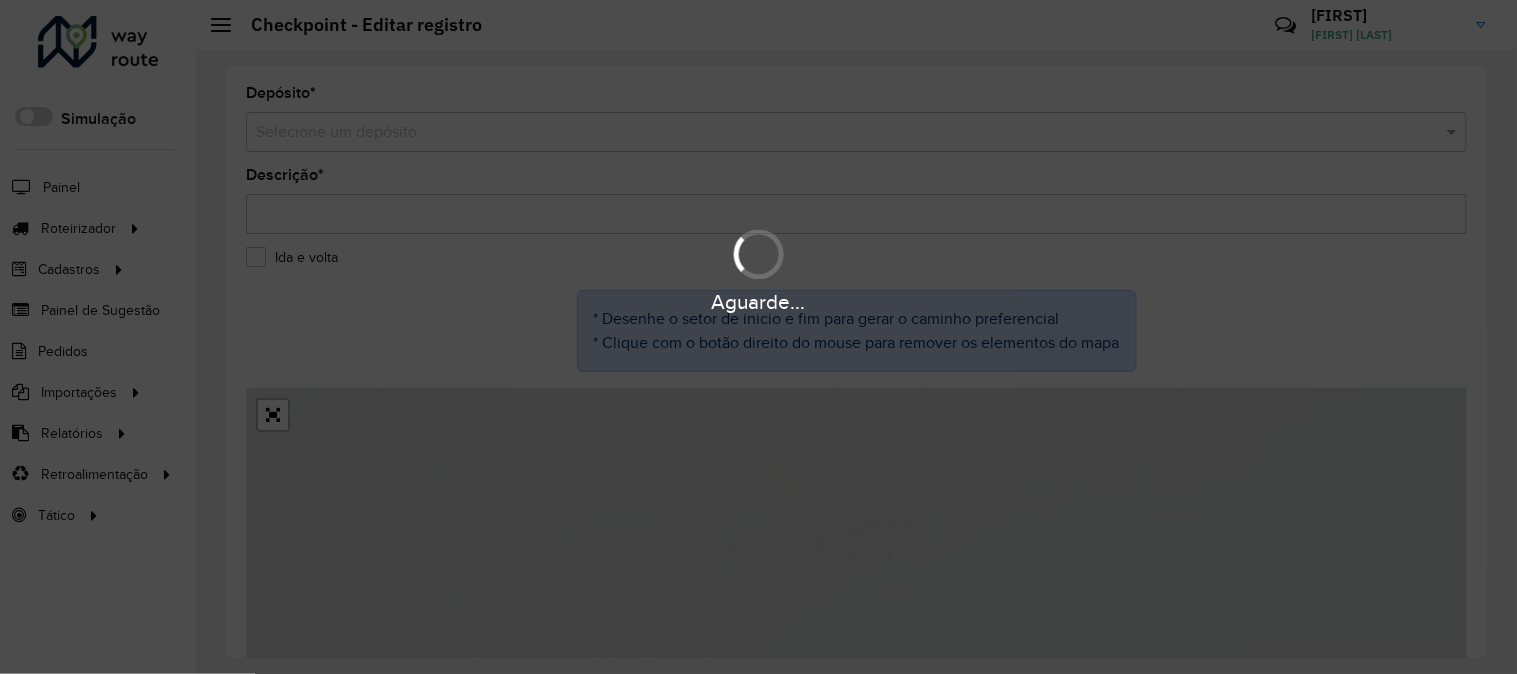 type on "**********" 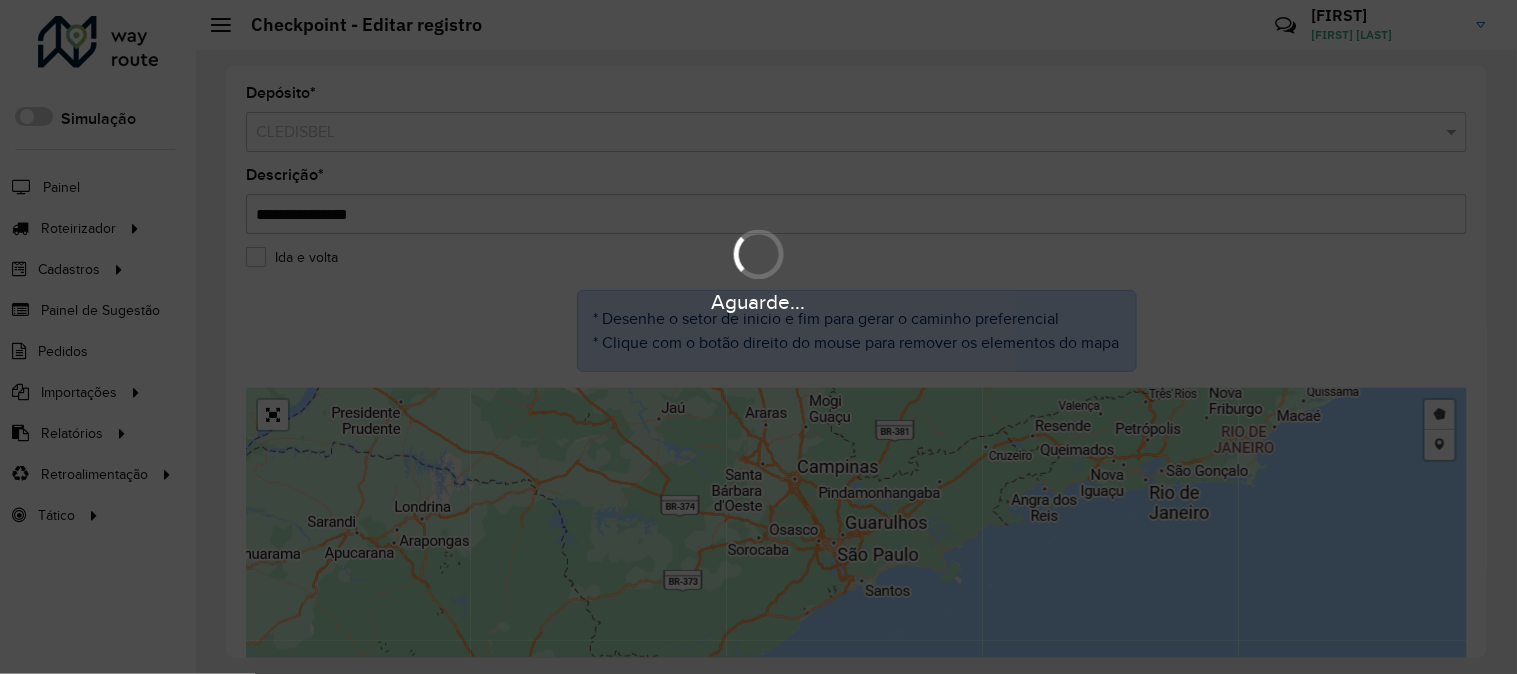 click on "Aguarde..." at bounding box center [758, 337] 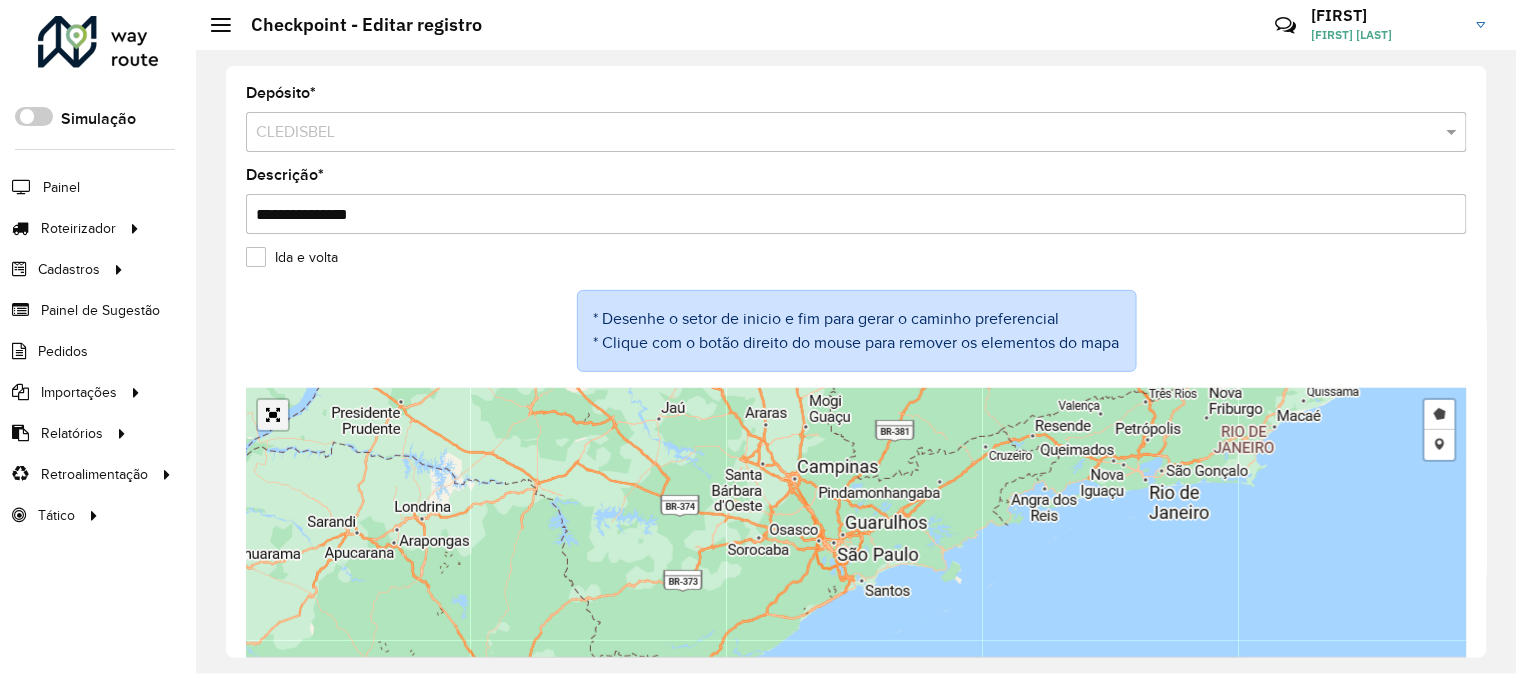 click on "Desenhar setor Adicionar checkpoint  Leaflet   |  Map data ©  OpenStreetMap  contributors,© 2025 TomTom, Microsoft" at bounding box center (856, 538) 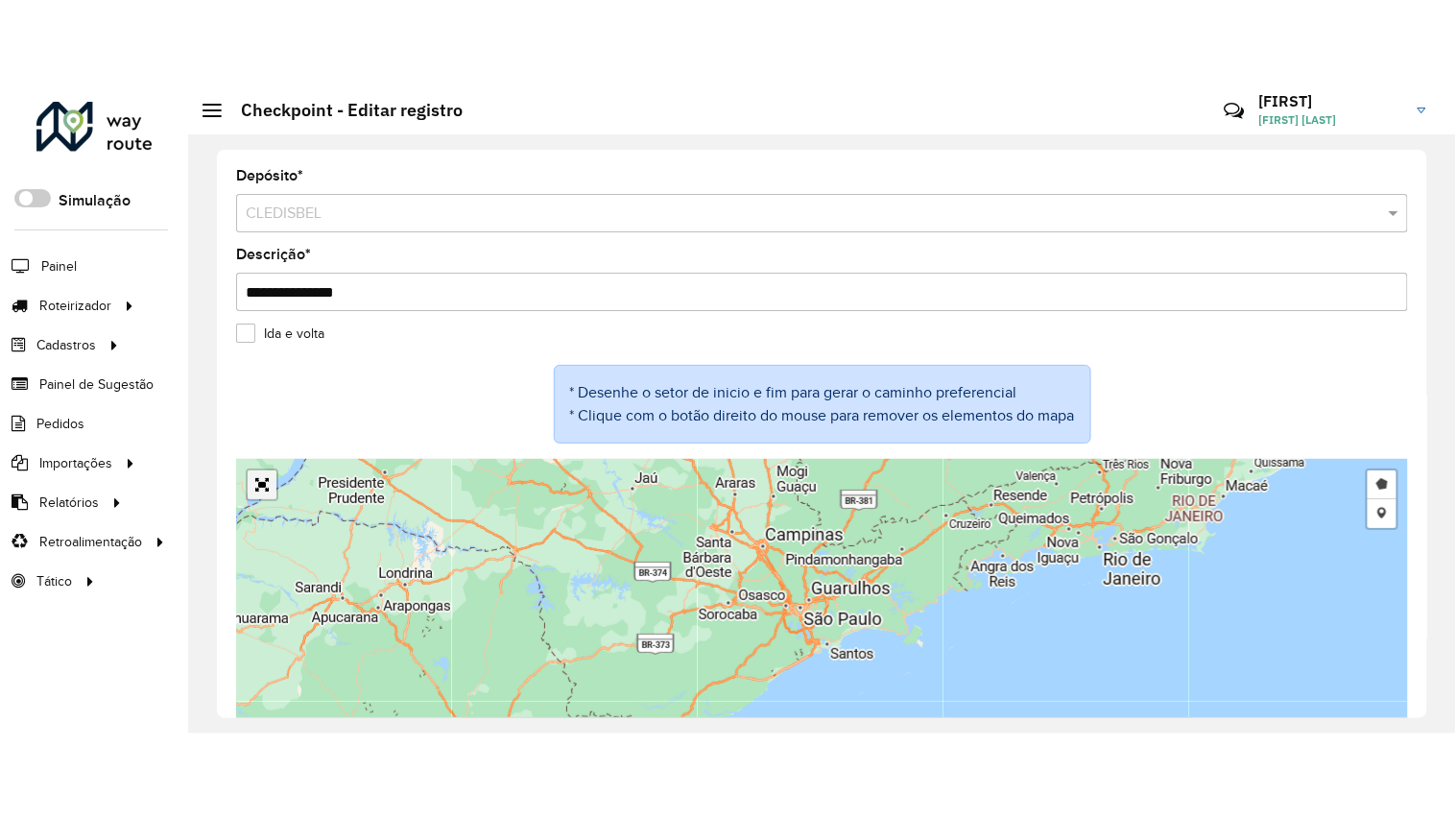 scroll, scrollTop: 29, scrollLeft: 0, axis: vertical 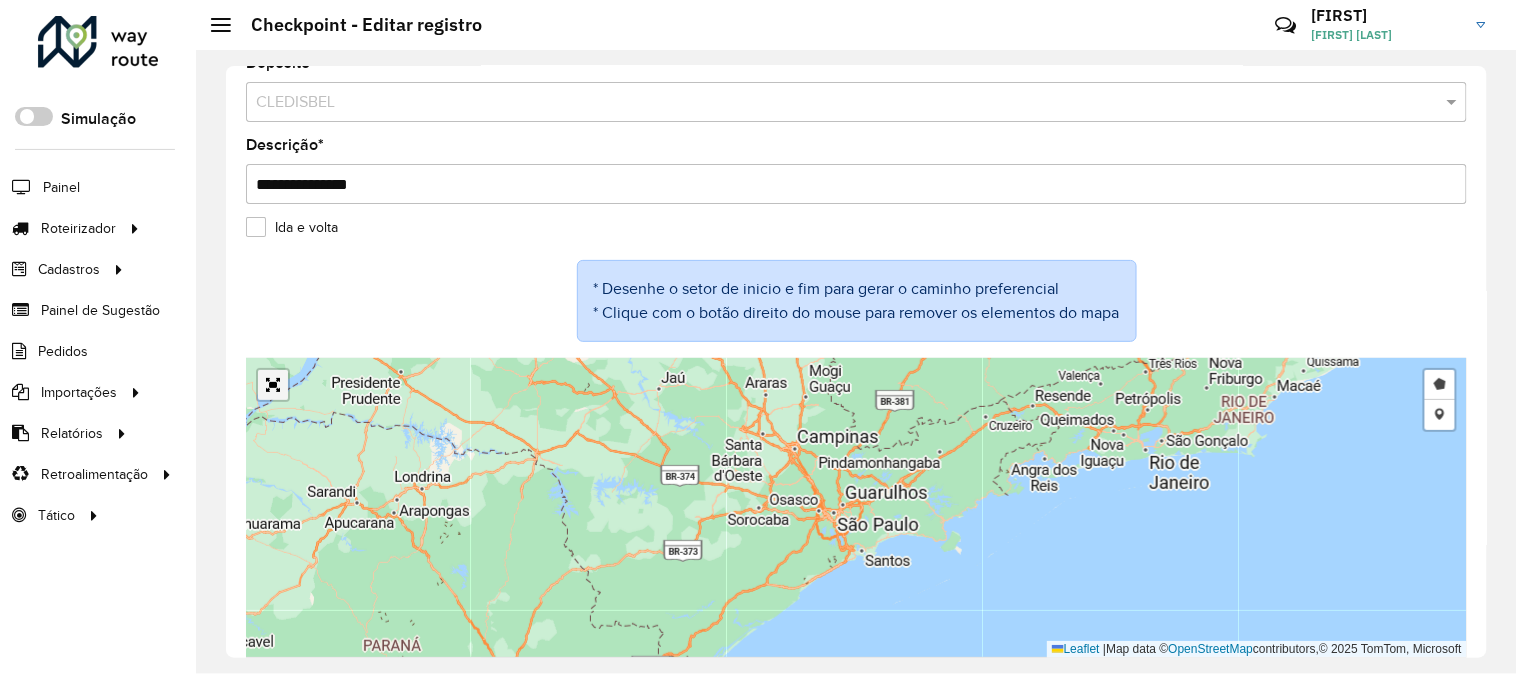 drag, startPoint x: 275, startPoint y: 375, endPoint x: 274, endPoint y: 510, distance: 135.00371 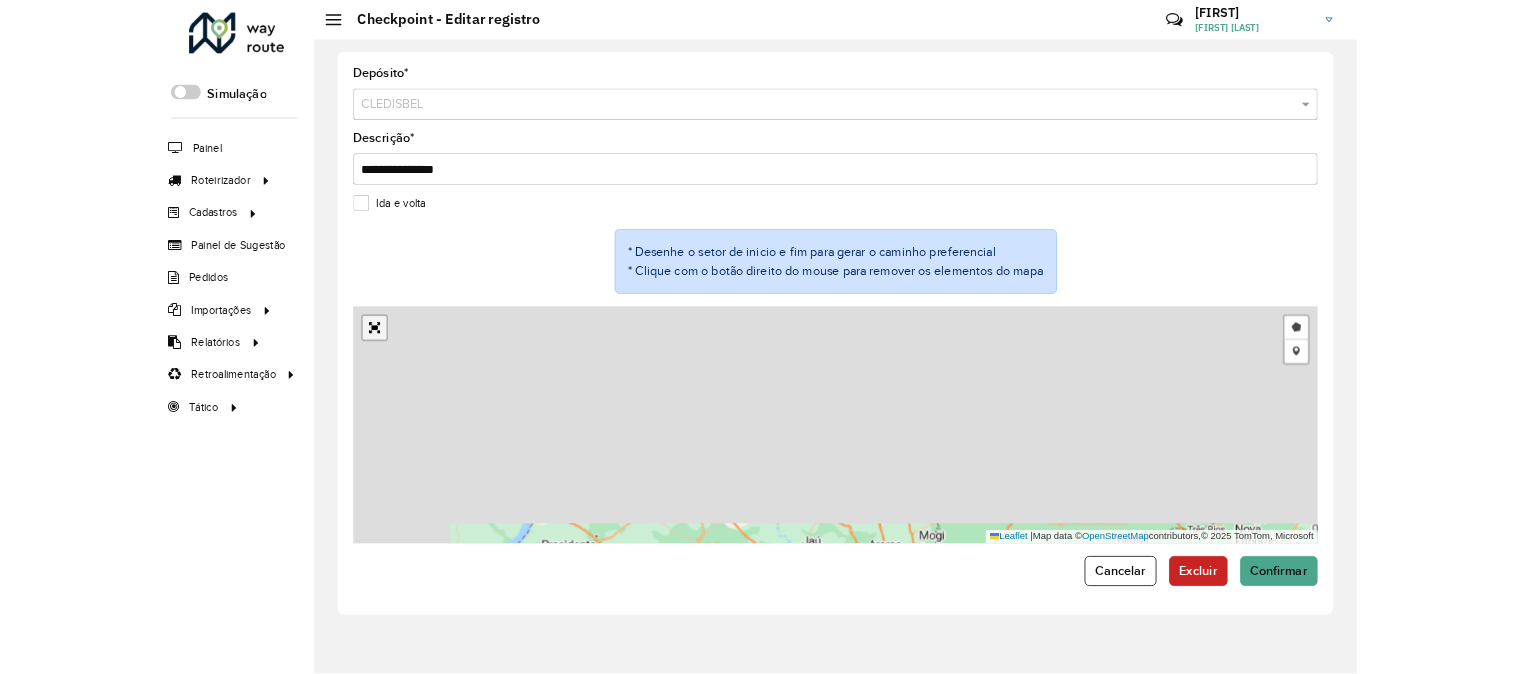scroll, scrollTop: 0, scrollLeft: 0, axis: both 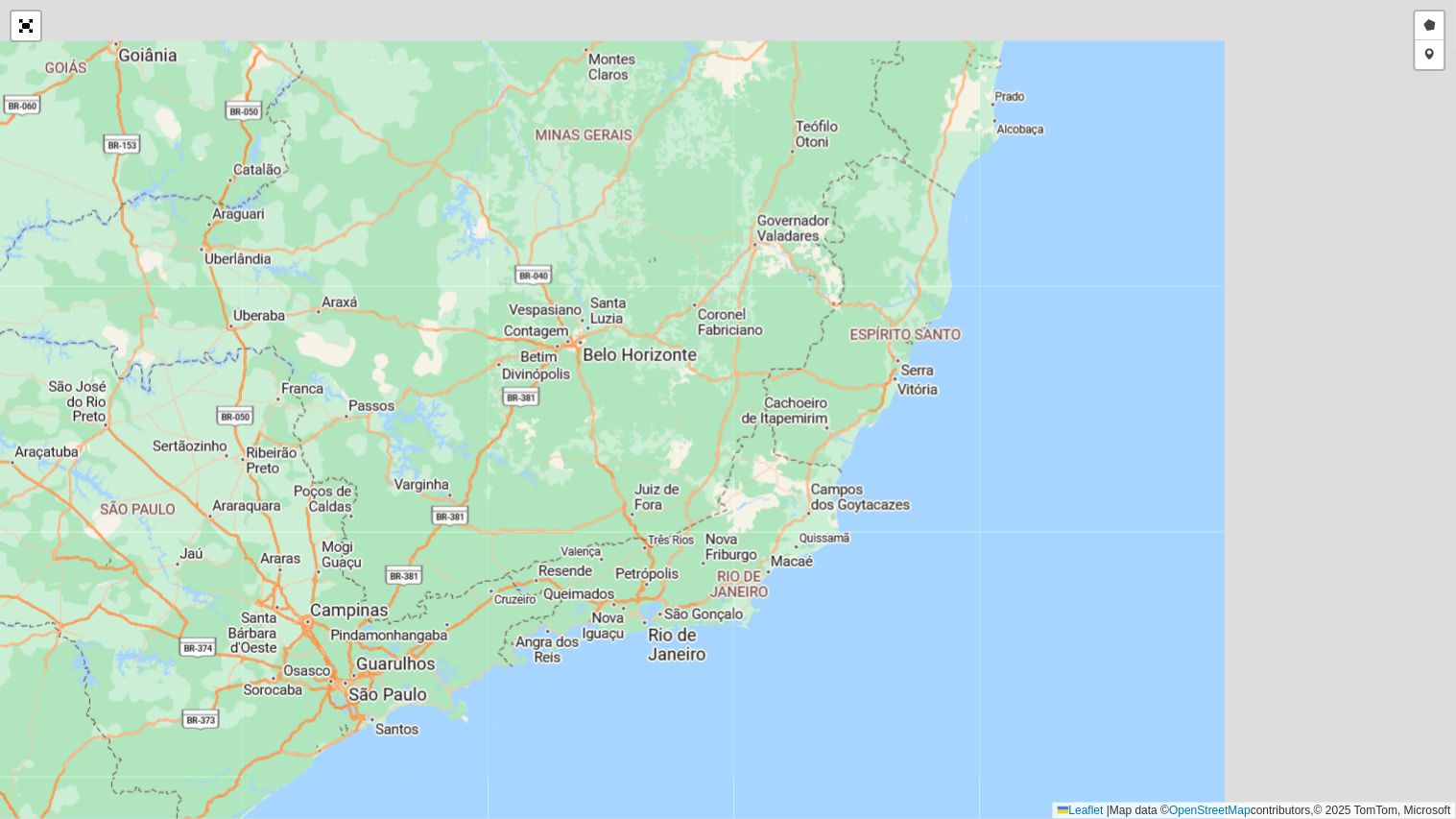 drag, startPoint x: 1154, startPoint y: 254, endPoint x: 601, endPoint y: 654, distance: 682.502 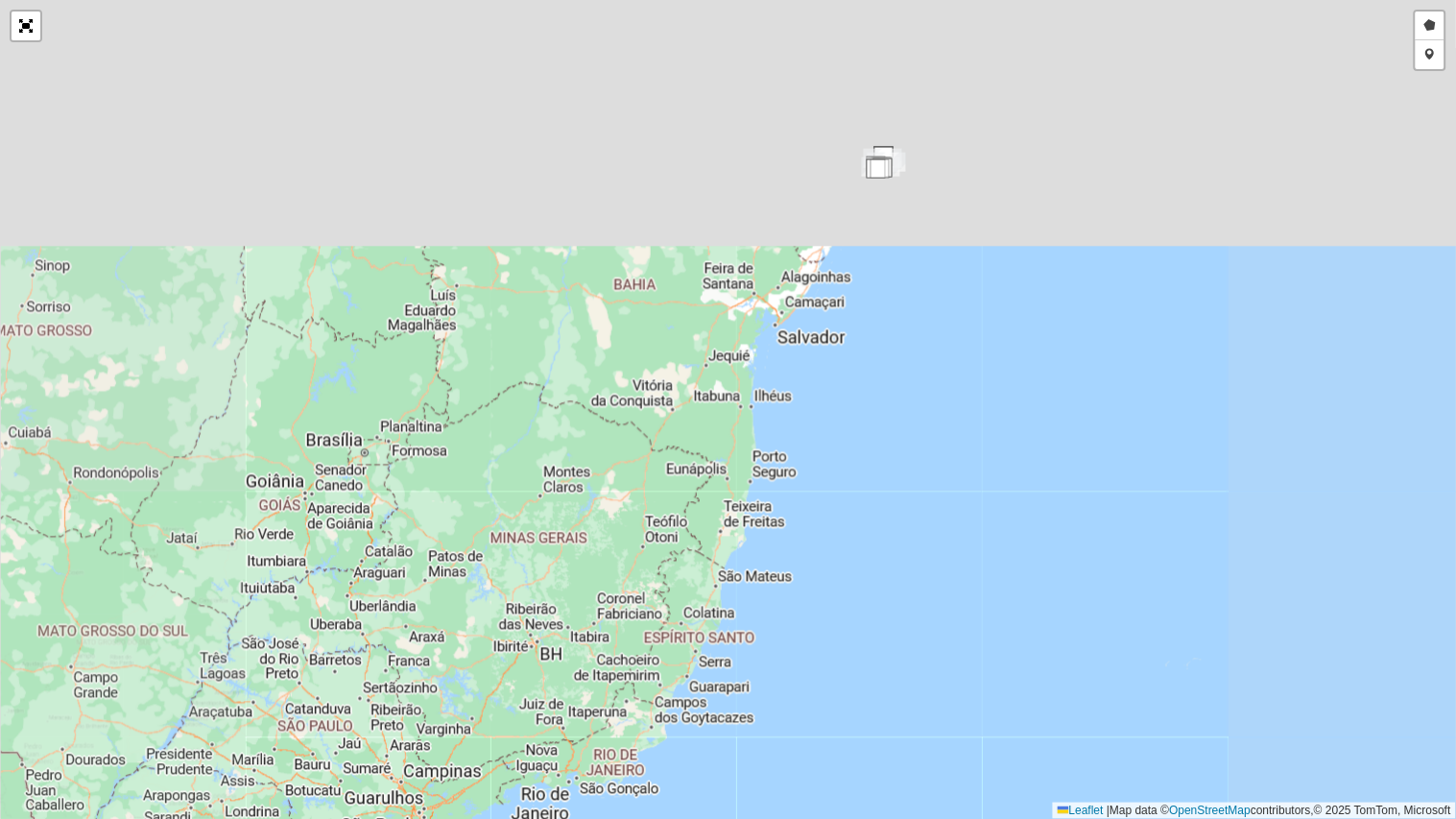 drag, startPoint x: 877, startPoint y: 304, endPoint x: 753, endPoint y: 713, distance: 427.3839 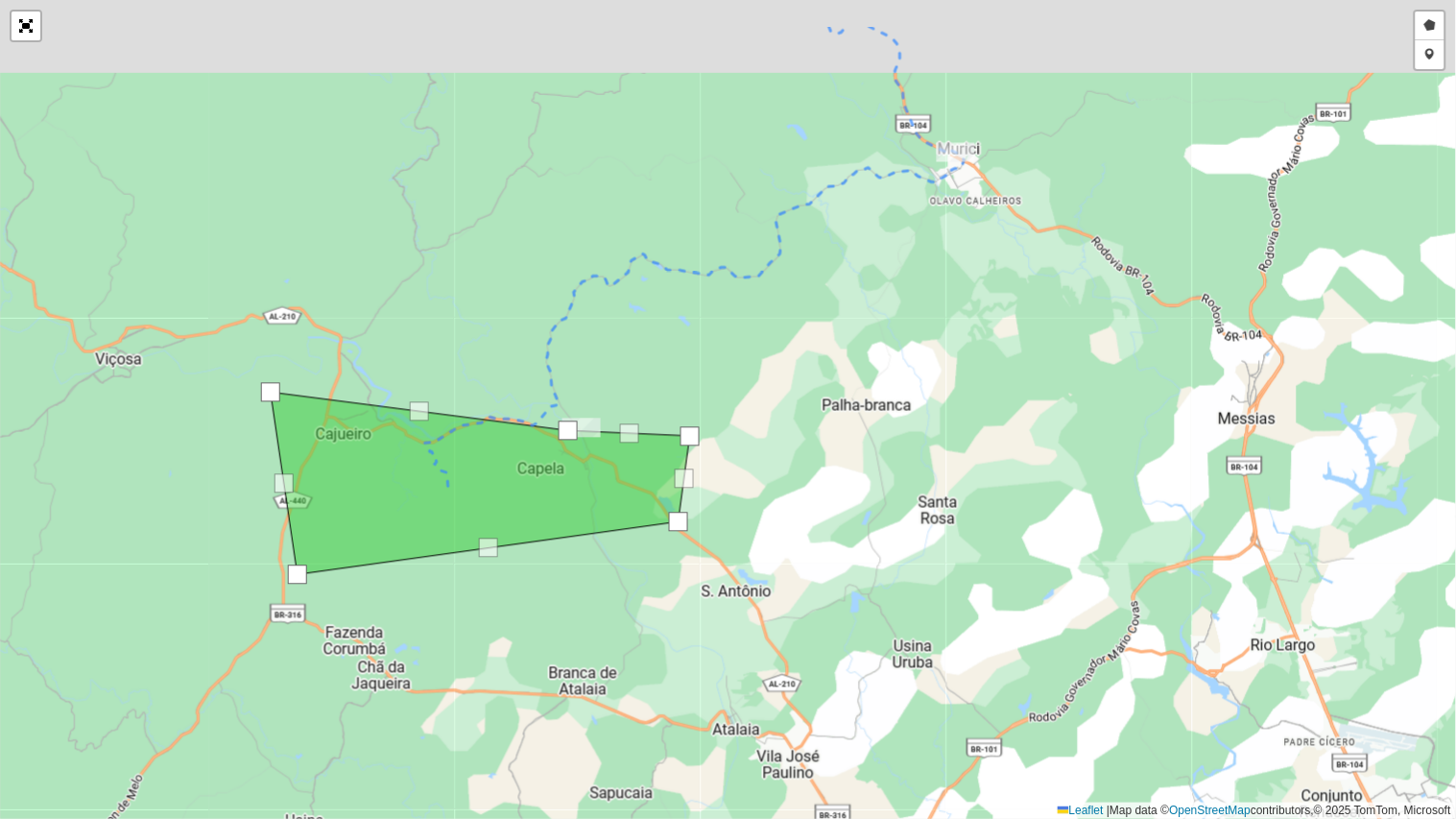drag, startPoint x: 806, startPoint y: 260, endPoint x: 785, endPoint y: 572, distance: 312.70593 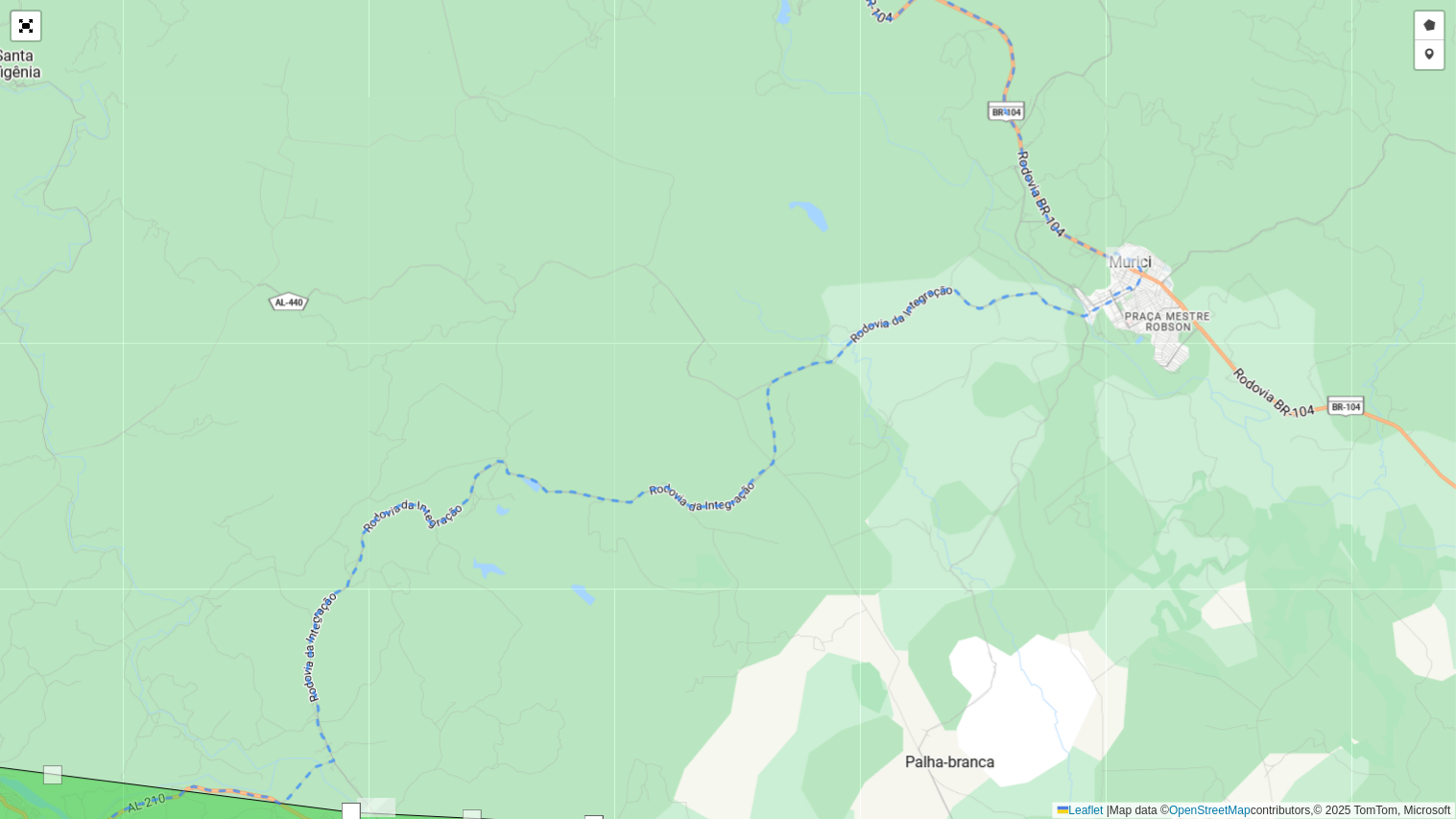 drag, startPoint x: 809, startPoint y: 582, endPoint x: 974, endPoint y: 336, distance: 296.2111 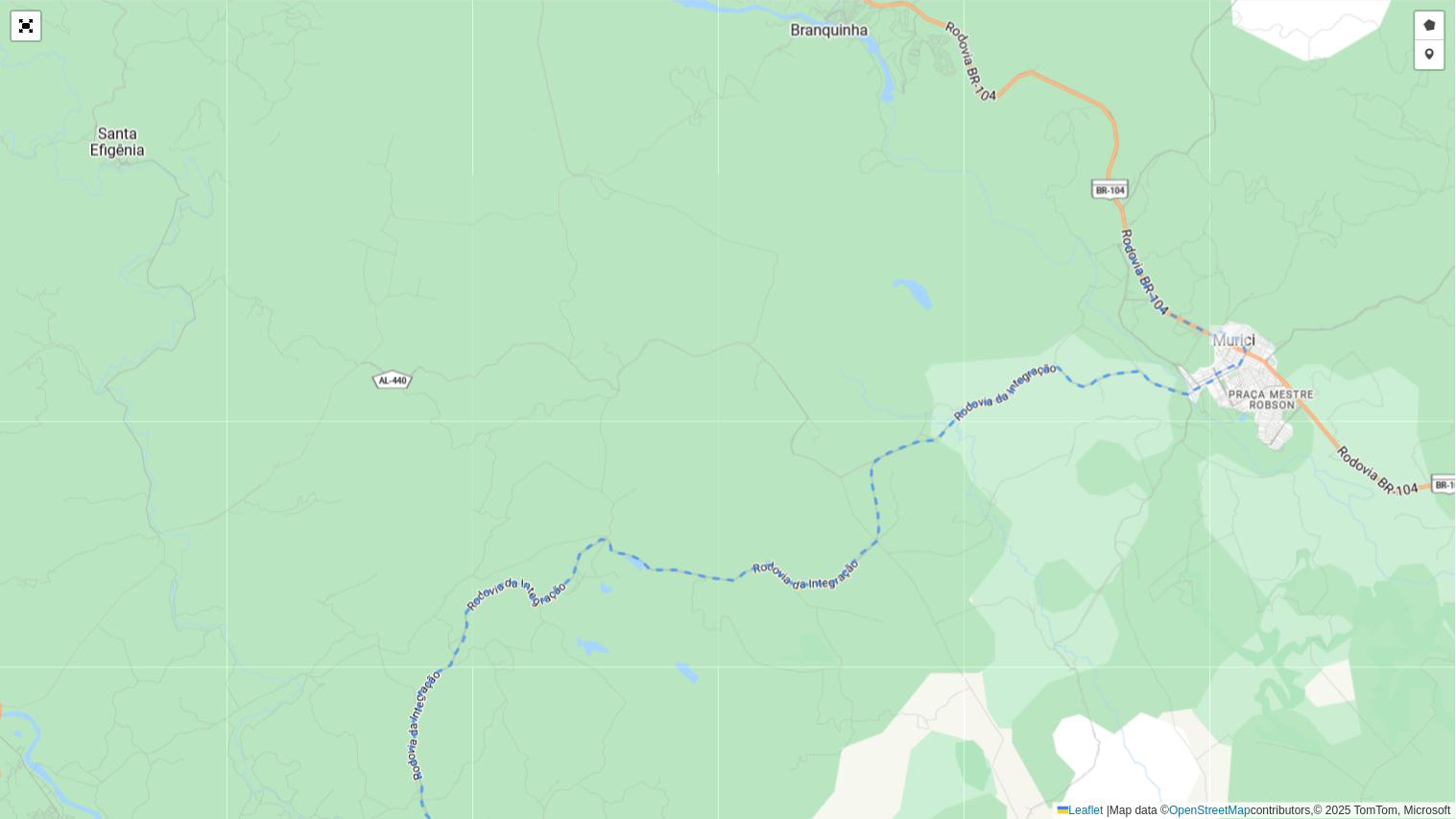 drag, startPoint x: 831, startPoint y: 356, endPoint x: 766, endPoint y: 668, distance: 318.69892 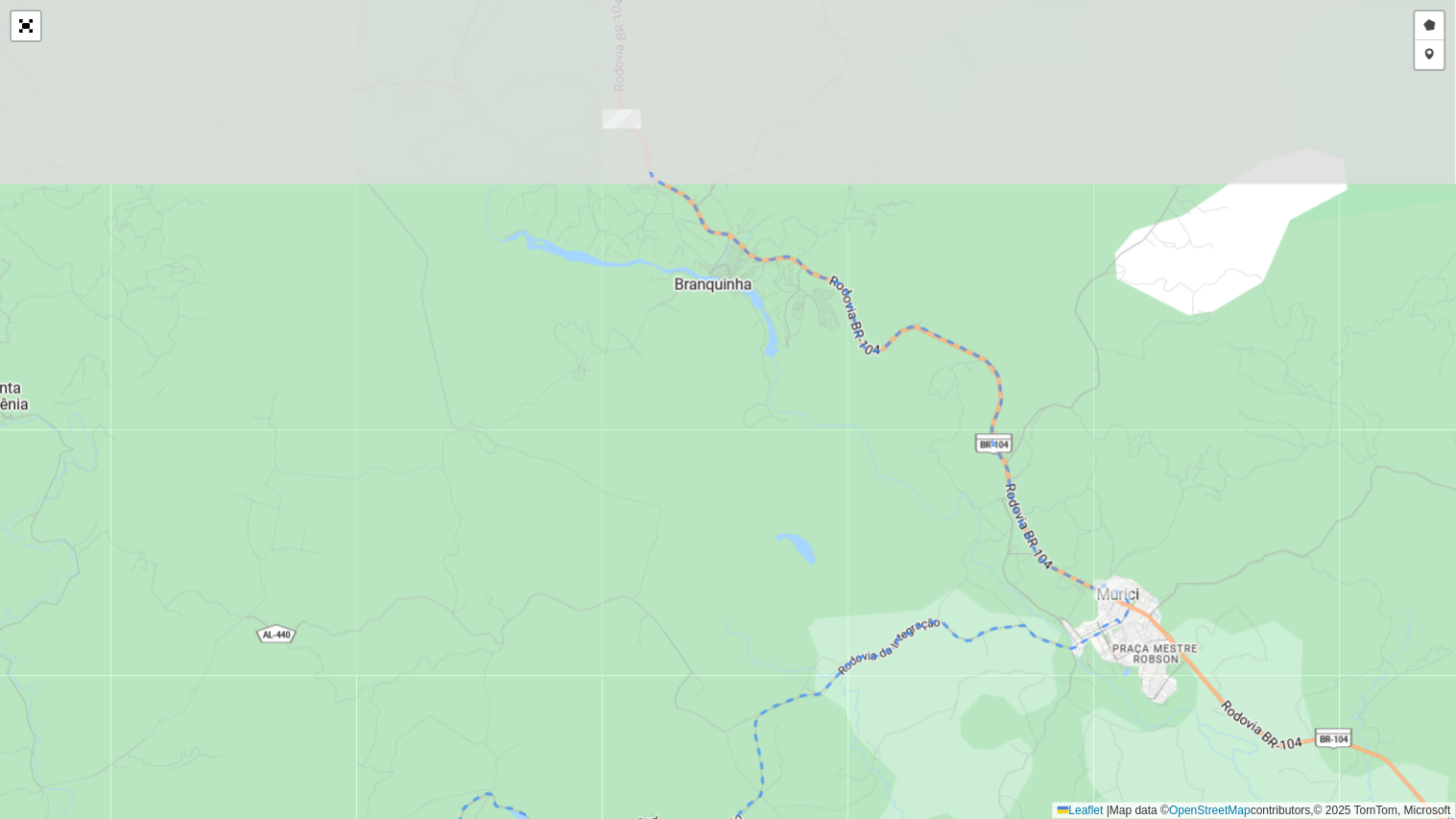 drag, startPoint x: 906, startPoint y: 234, endPoint x: 775, endPoint y: 524, distance: 318.21534 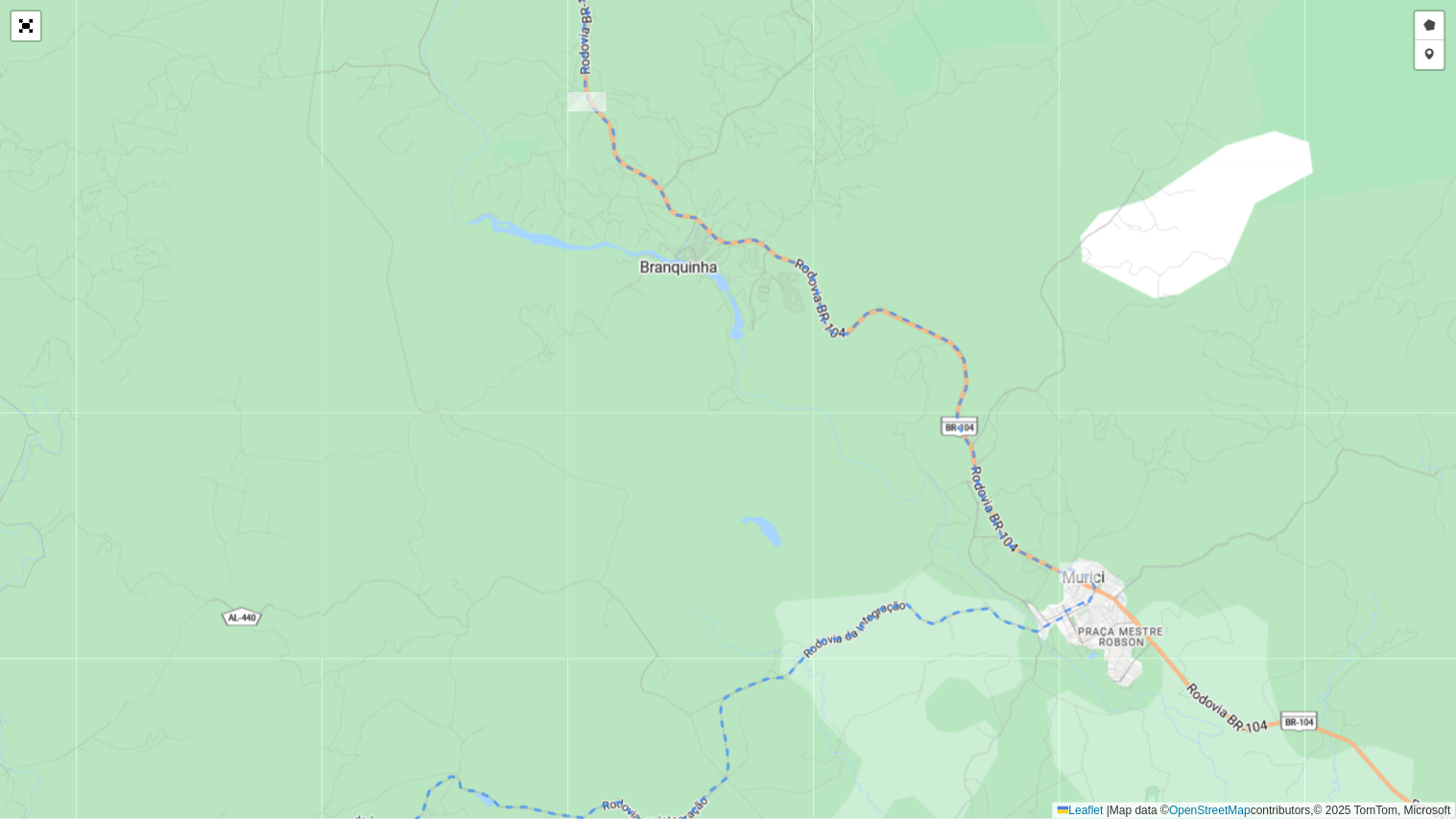 drag, startPoint x: 804, startPoint y: 539, endPoint x: 702, endPoint y: 123, distance: 428.32231 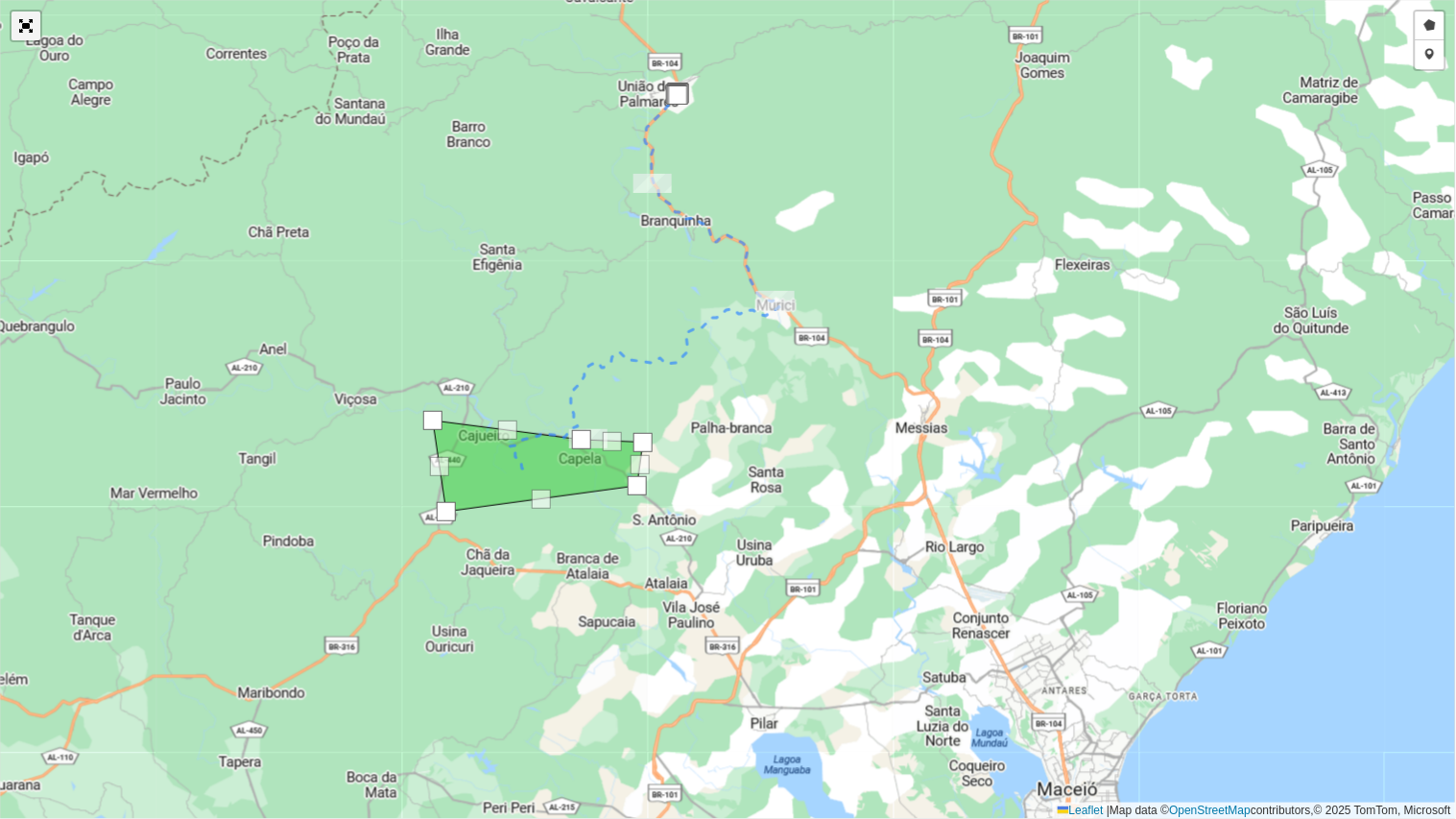 click at bounding box center [26, 26] 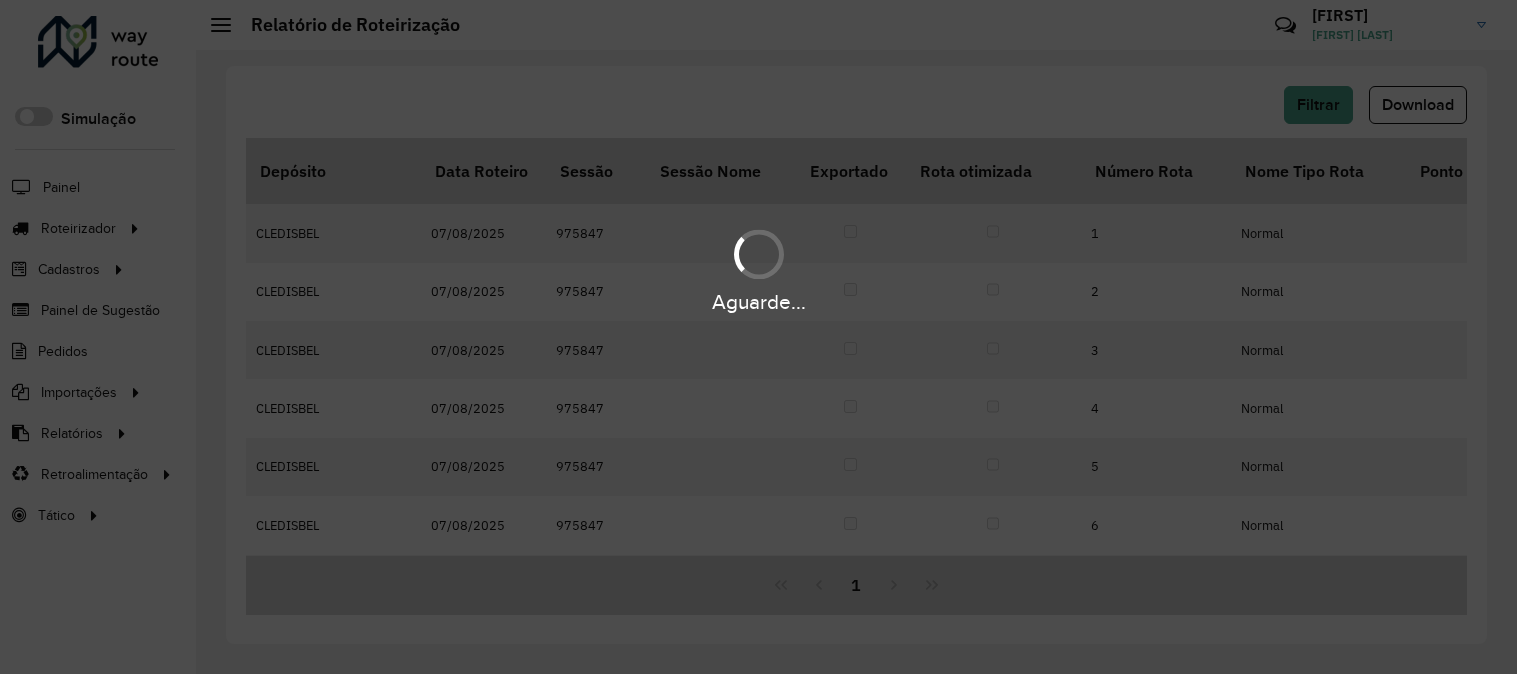 scroll, scrollTop: 0, scrollLeft: 0, axis: both 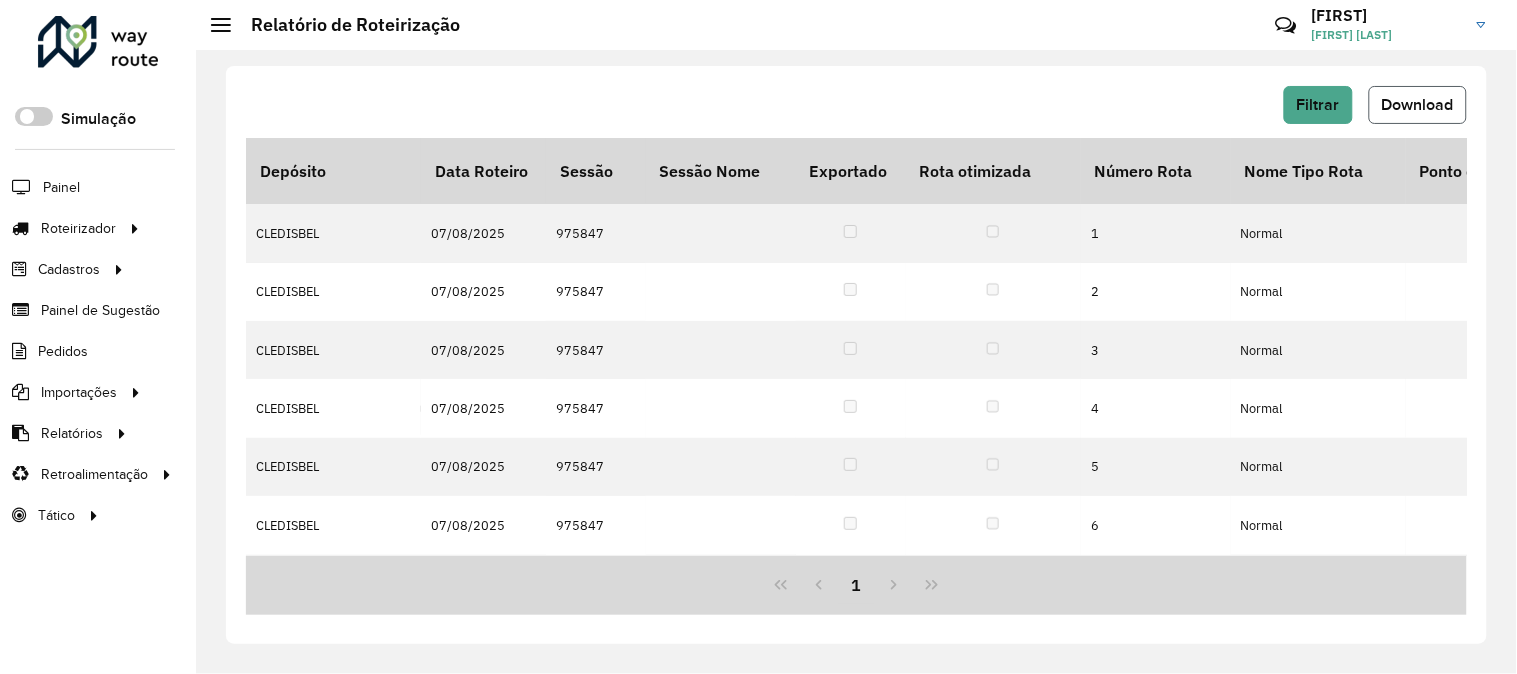 click on "Download" 